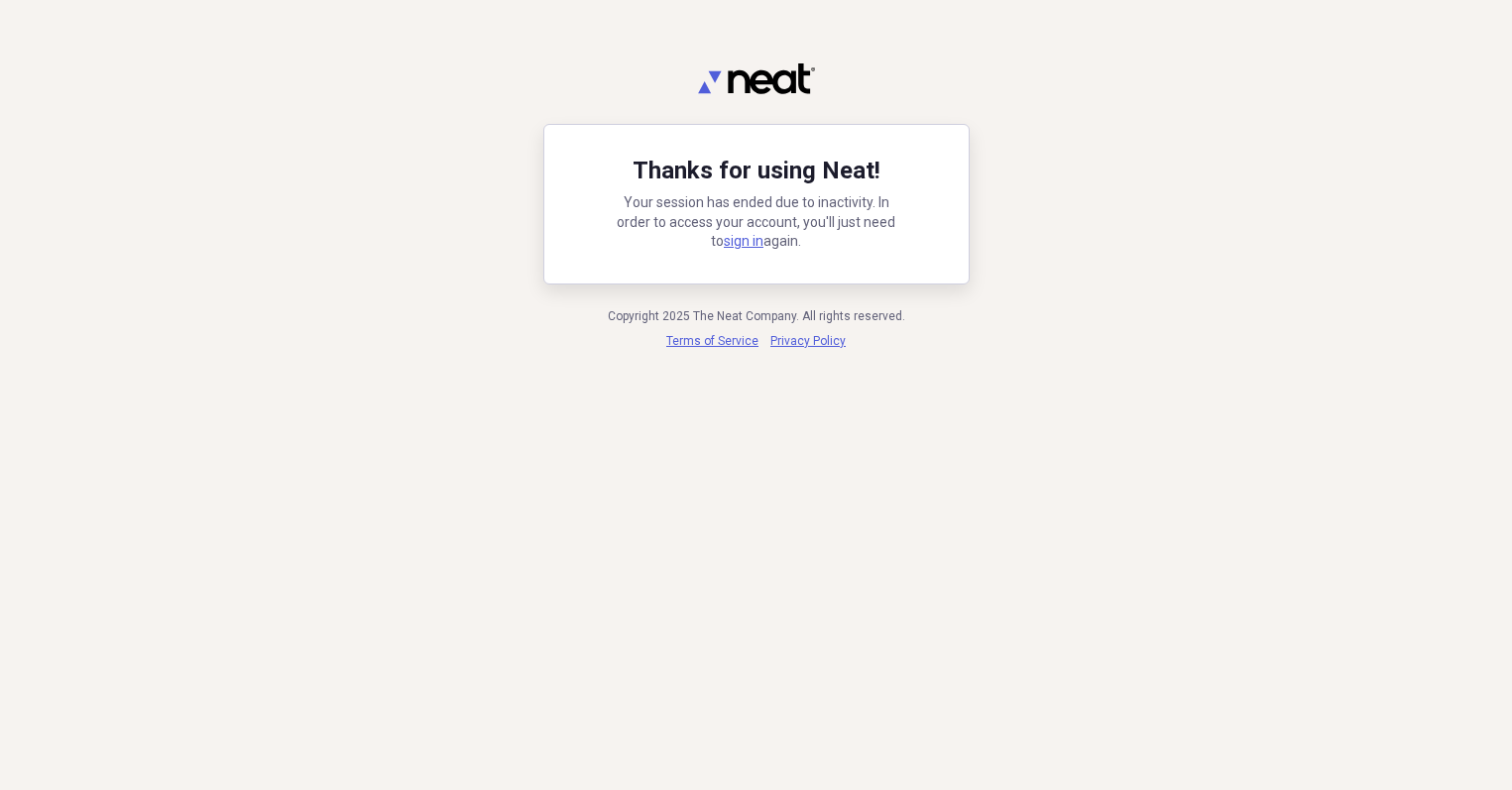 scroll, scrollTop: 0, scrollLeft: 0, axis: both 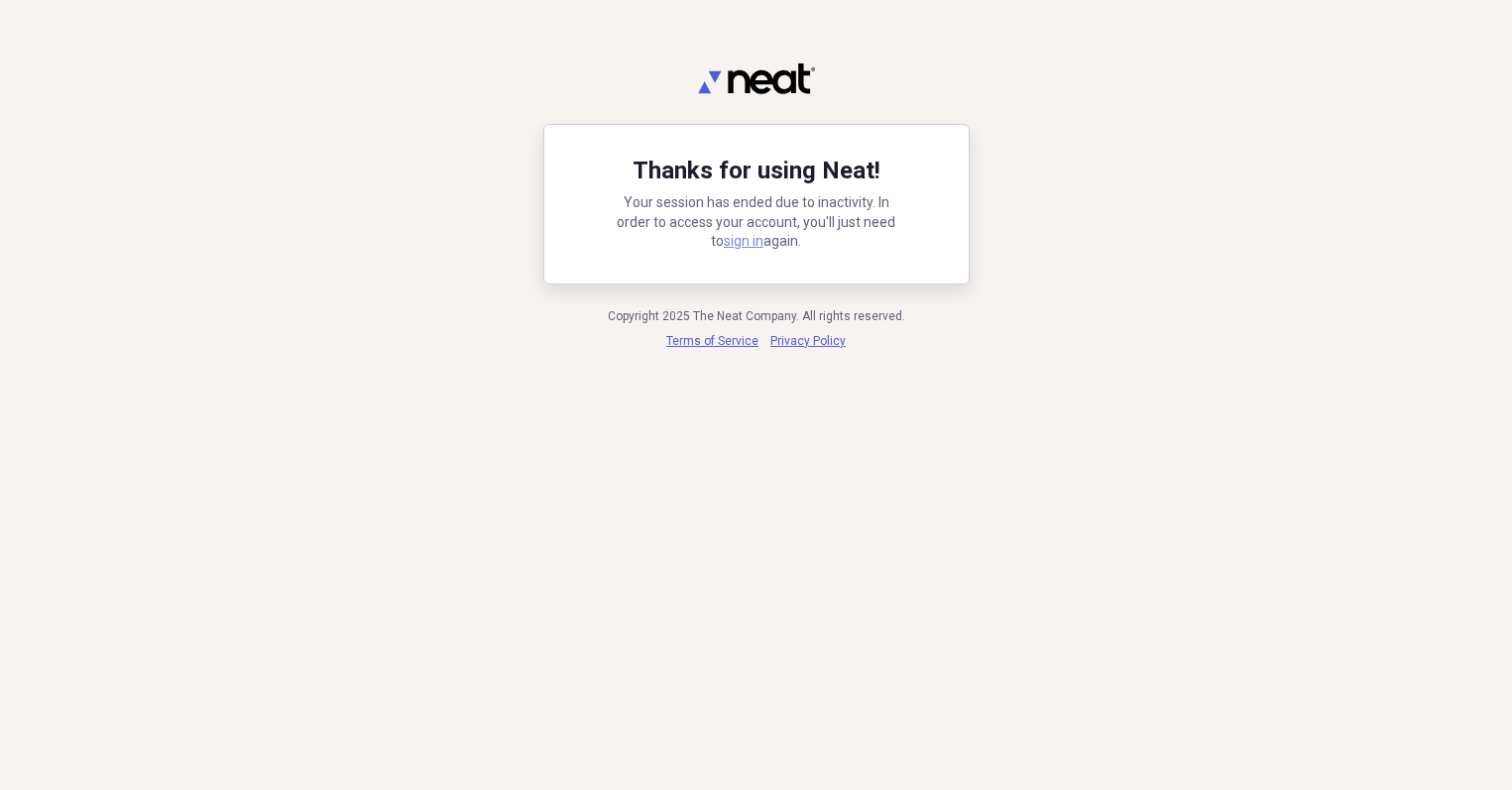 click on "sign in" at bounding box center (744, 241) 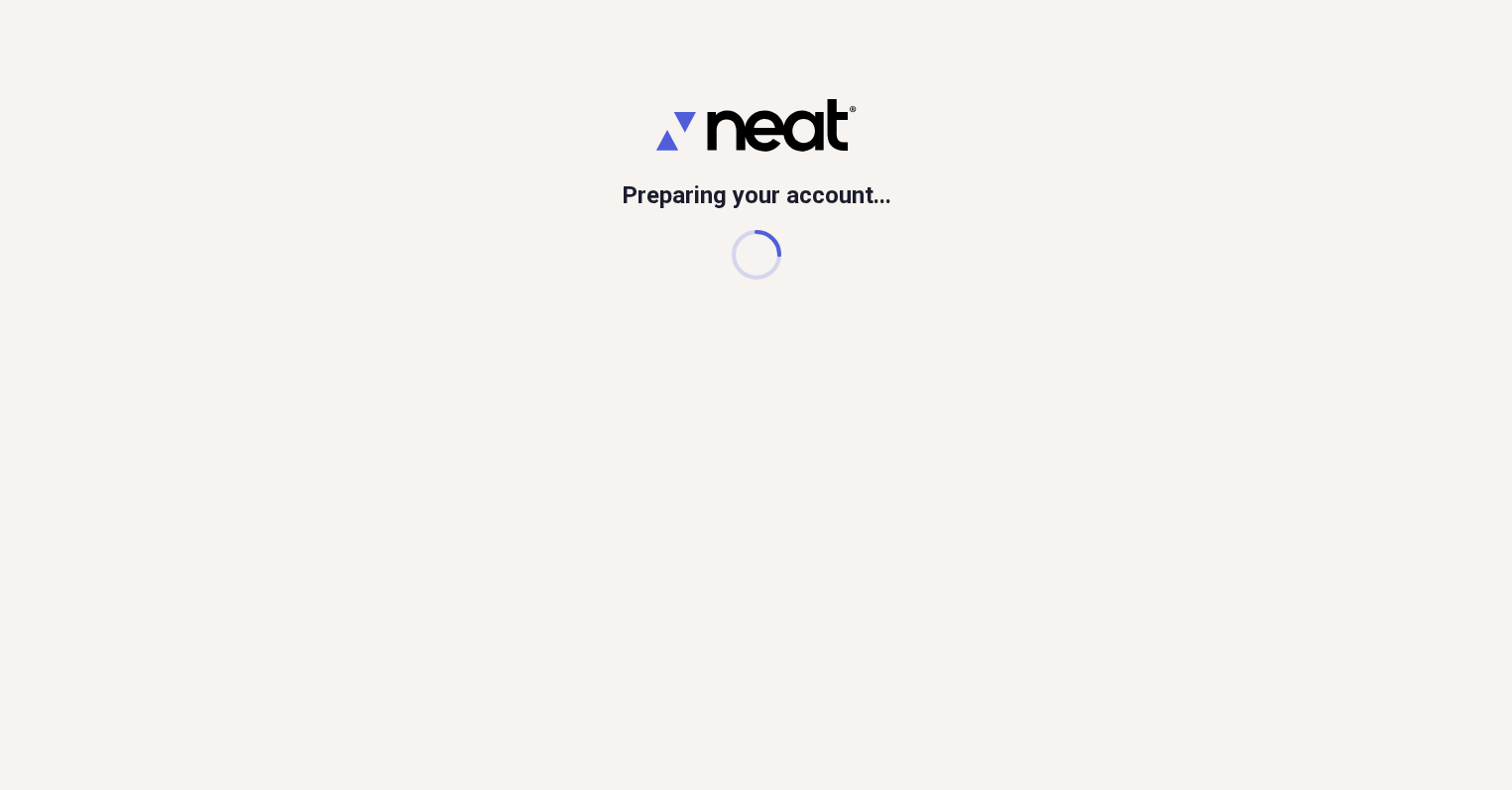 scroll, scrollTop: 0, scrollLeft: 0, axis: both 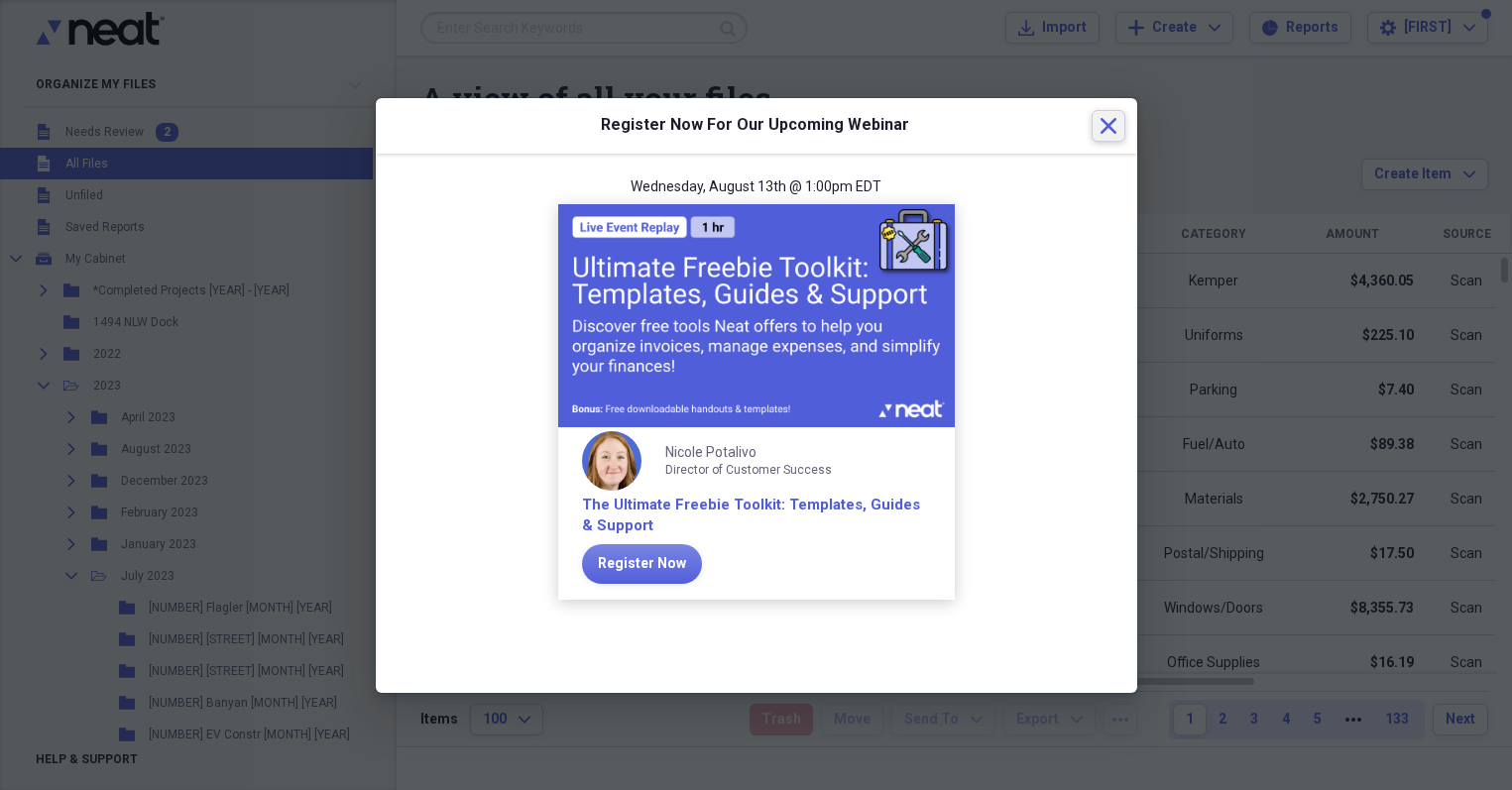 click on "Close" at bounding box center (1108, 126) 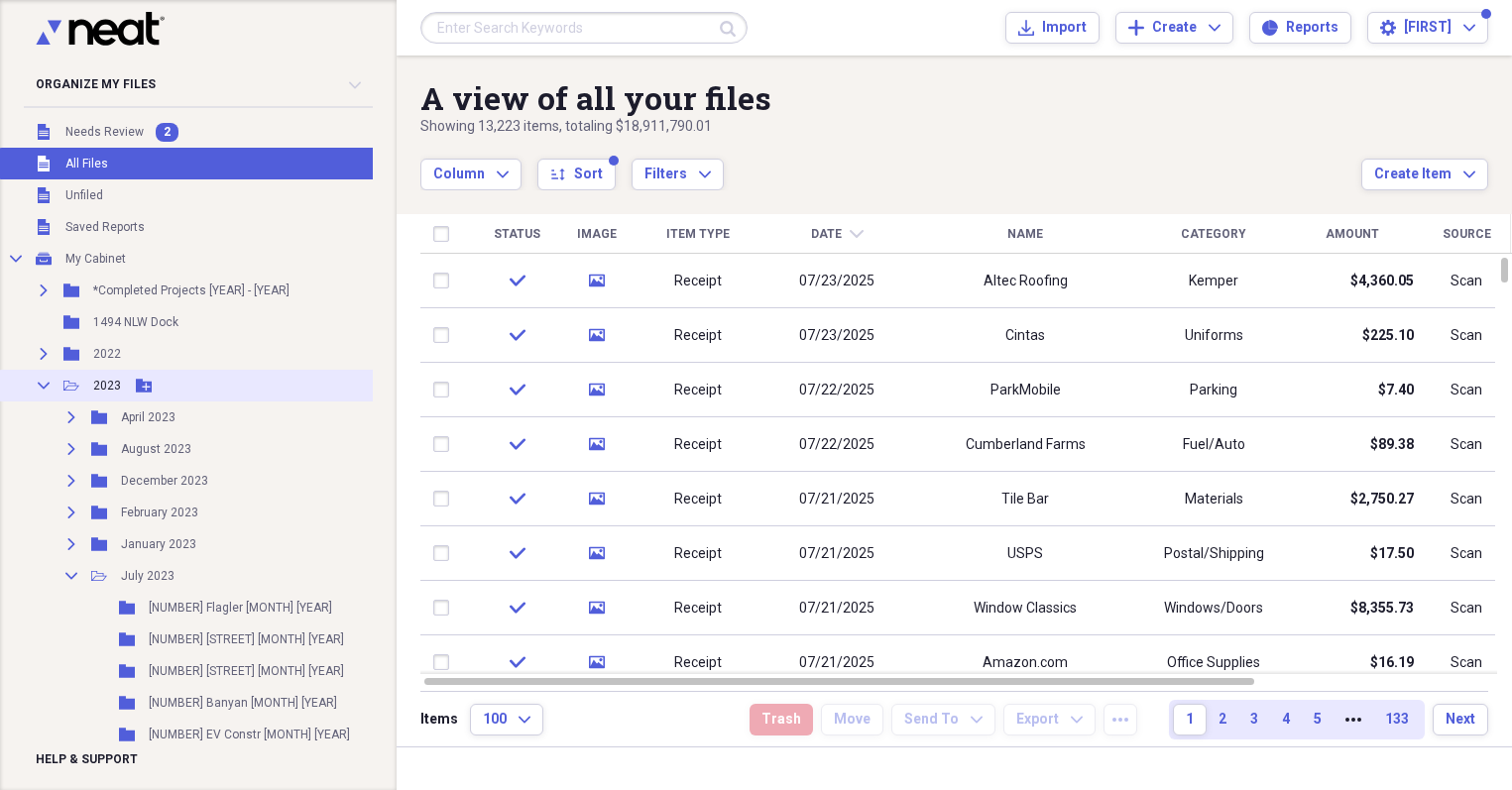 click on "Collapse" 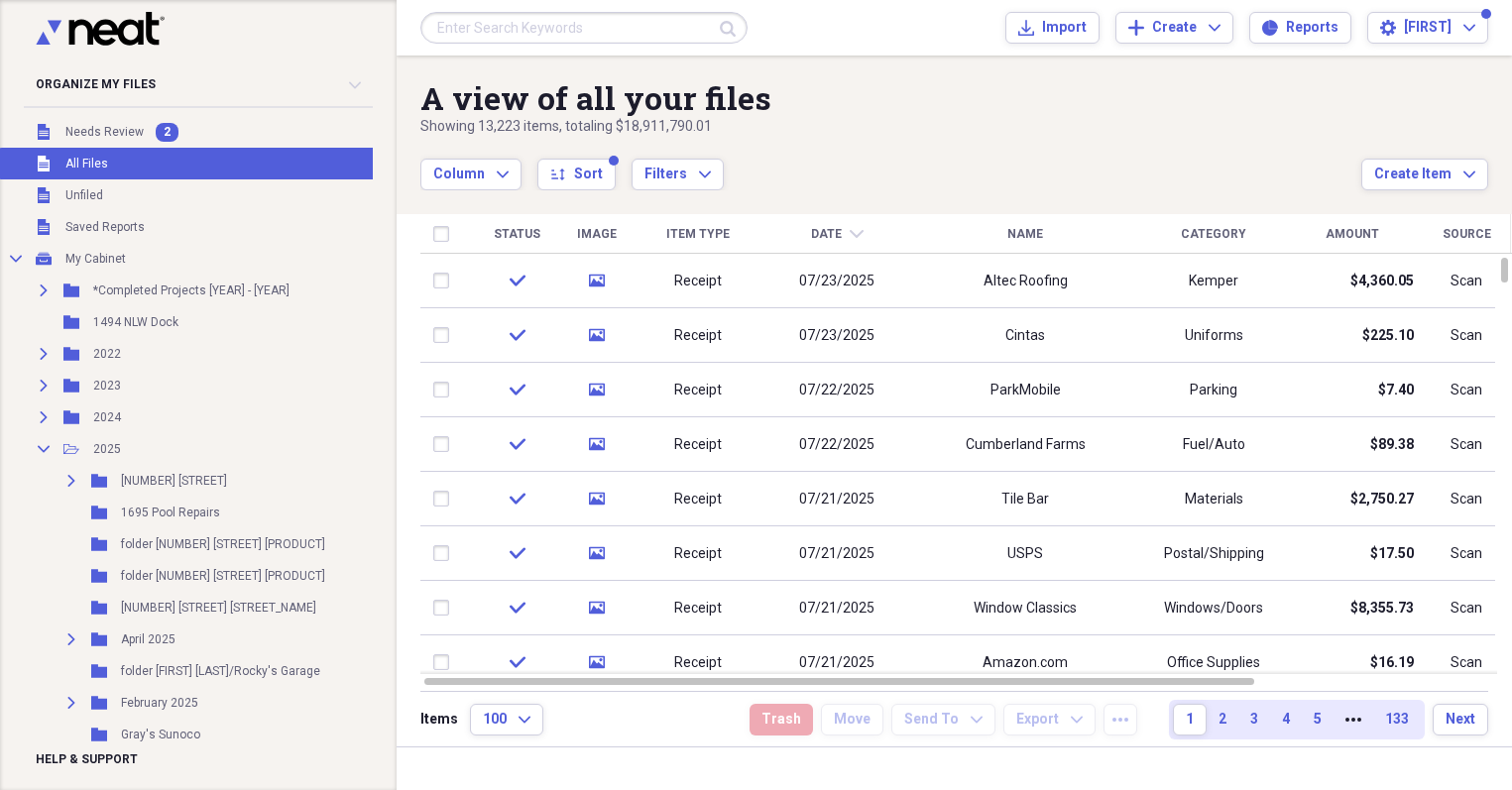 scroll, scrollTop: 536, scrollLeft: 0, axis: vertical 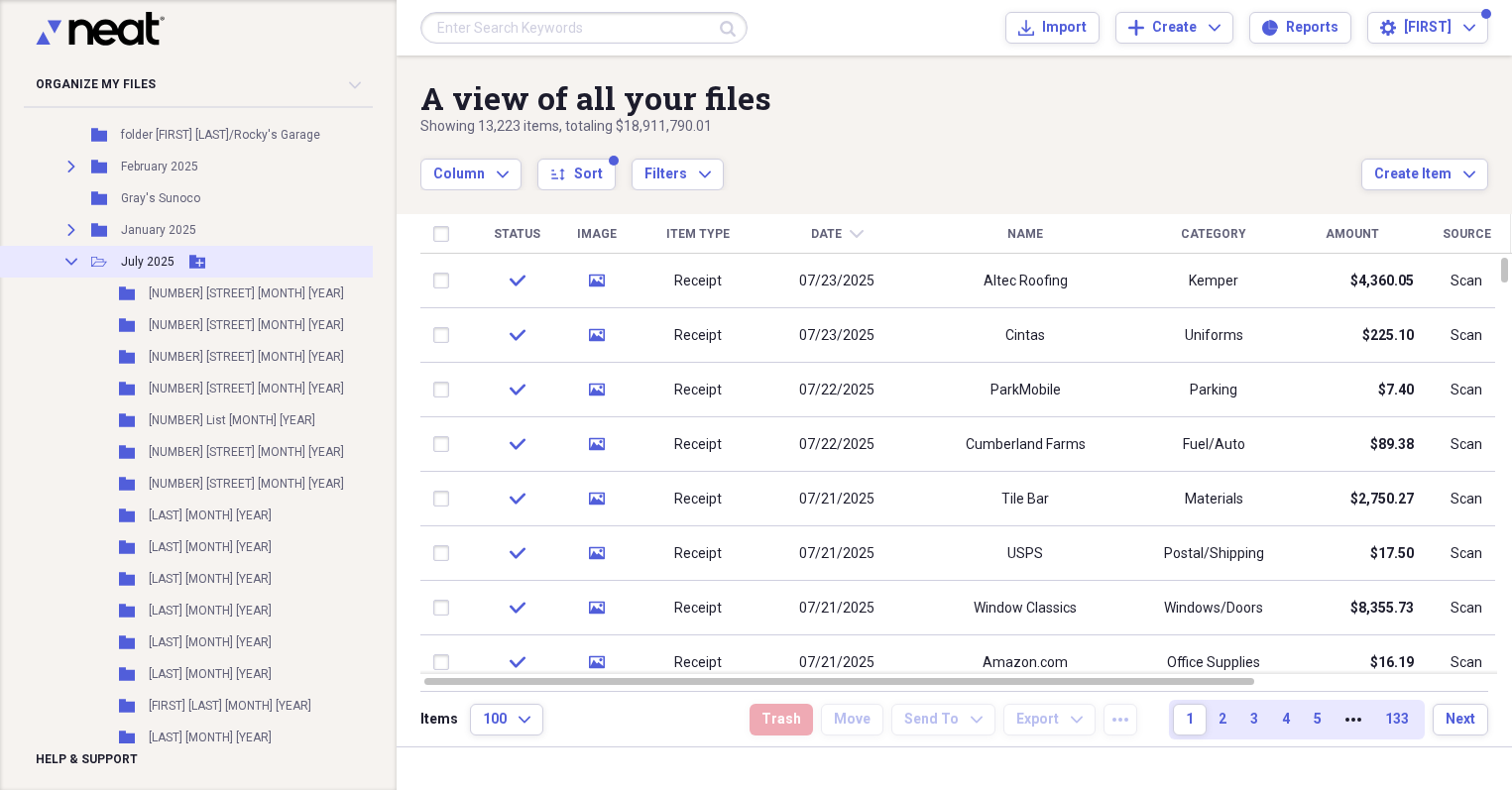 click on "Collapse" 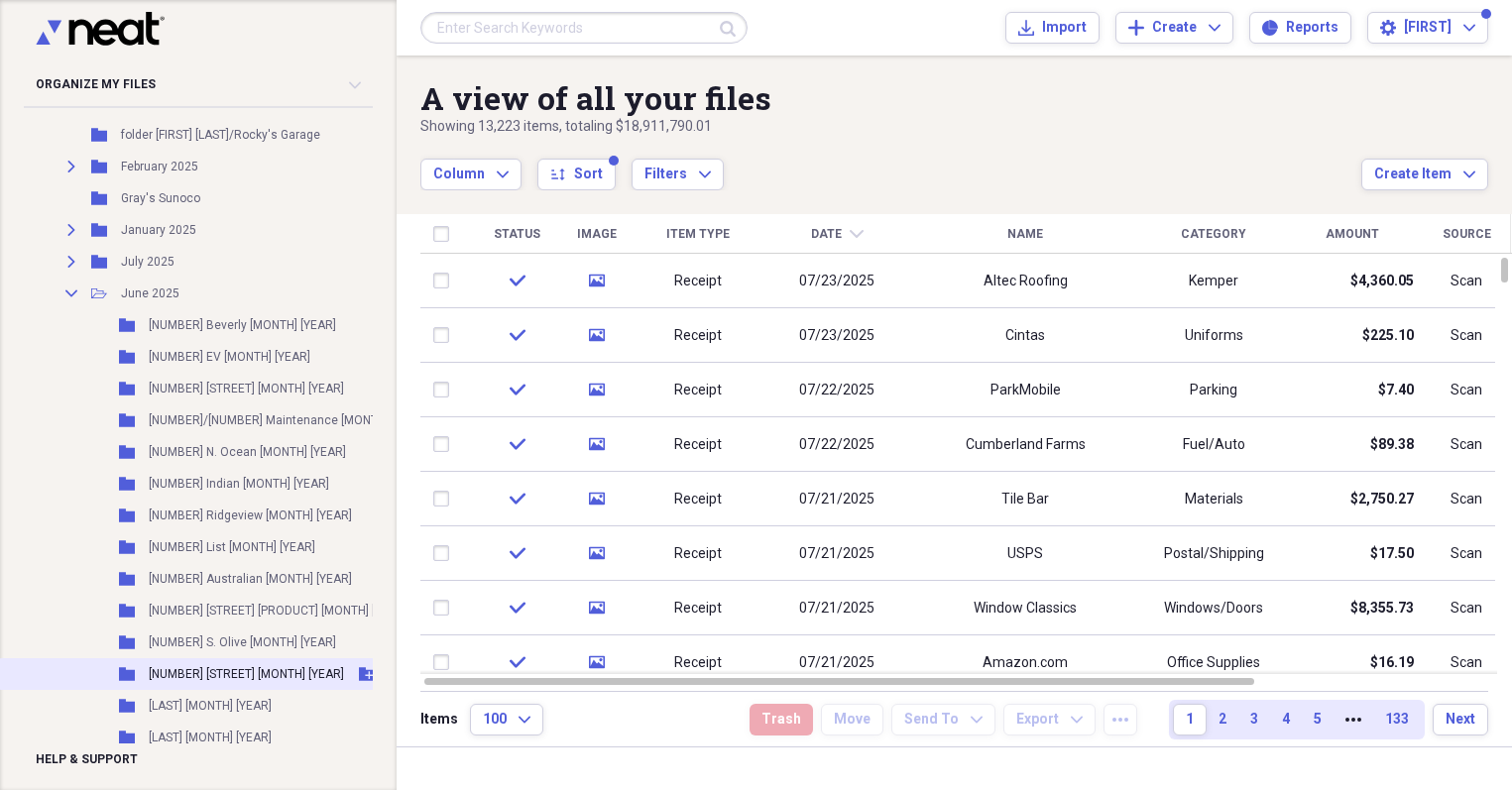 click on "Folder [NUMBER] Brookdale [MONTH] [YEAR] Add Folder" at bounding box center (244, 674) 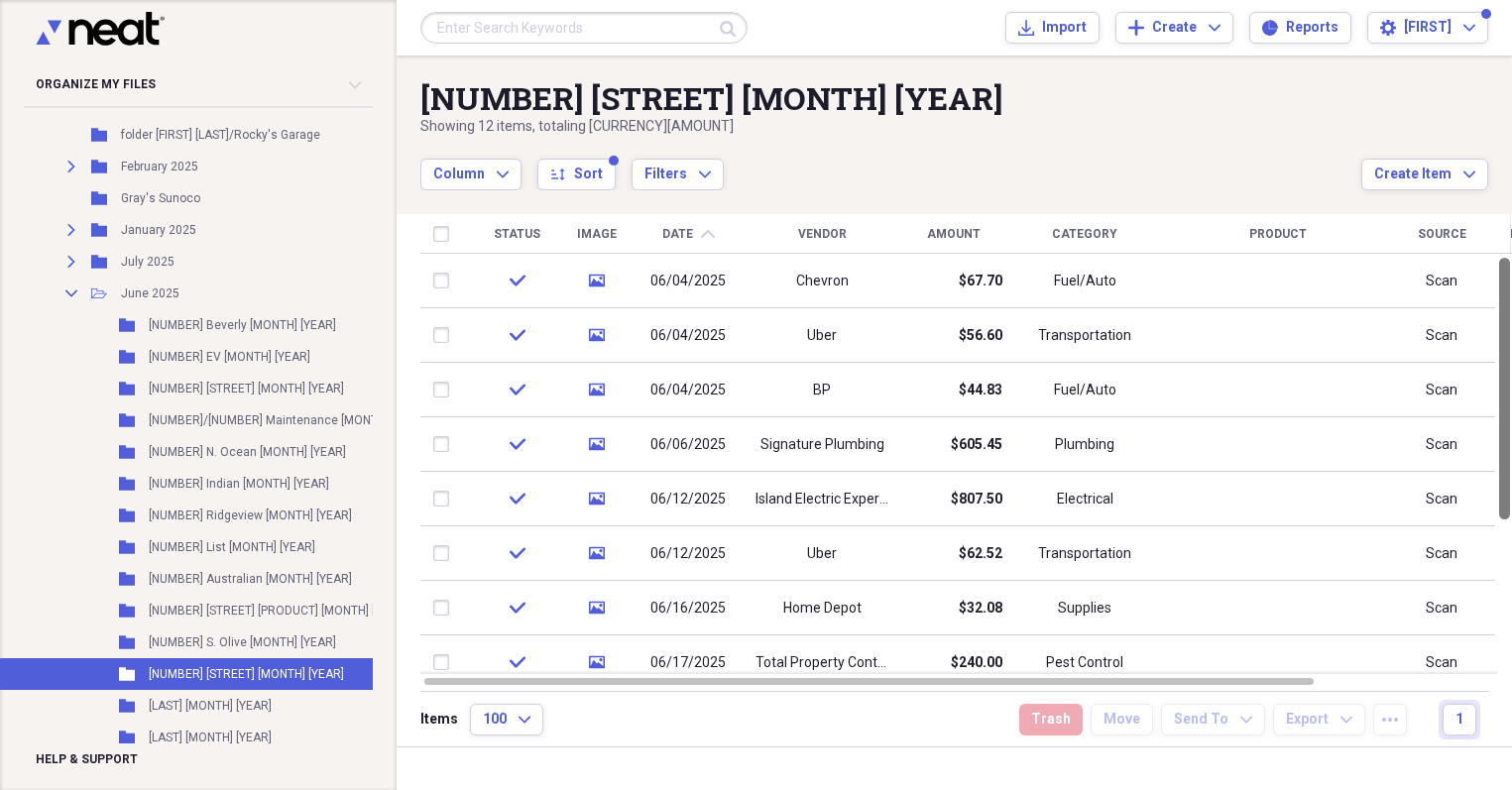 click at bounding box center [1504, 464] 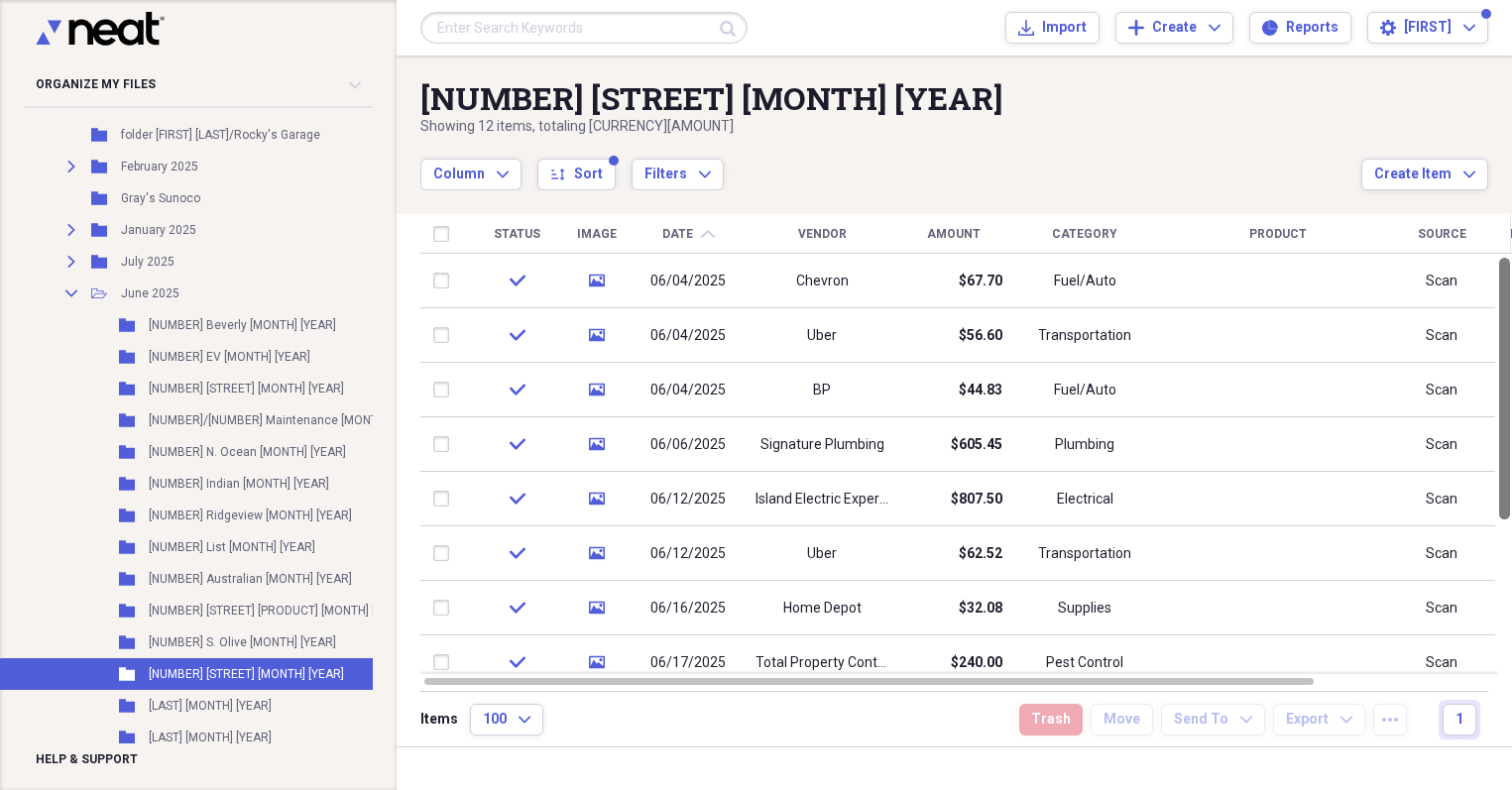 click at bounding box center (1504, 464) 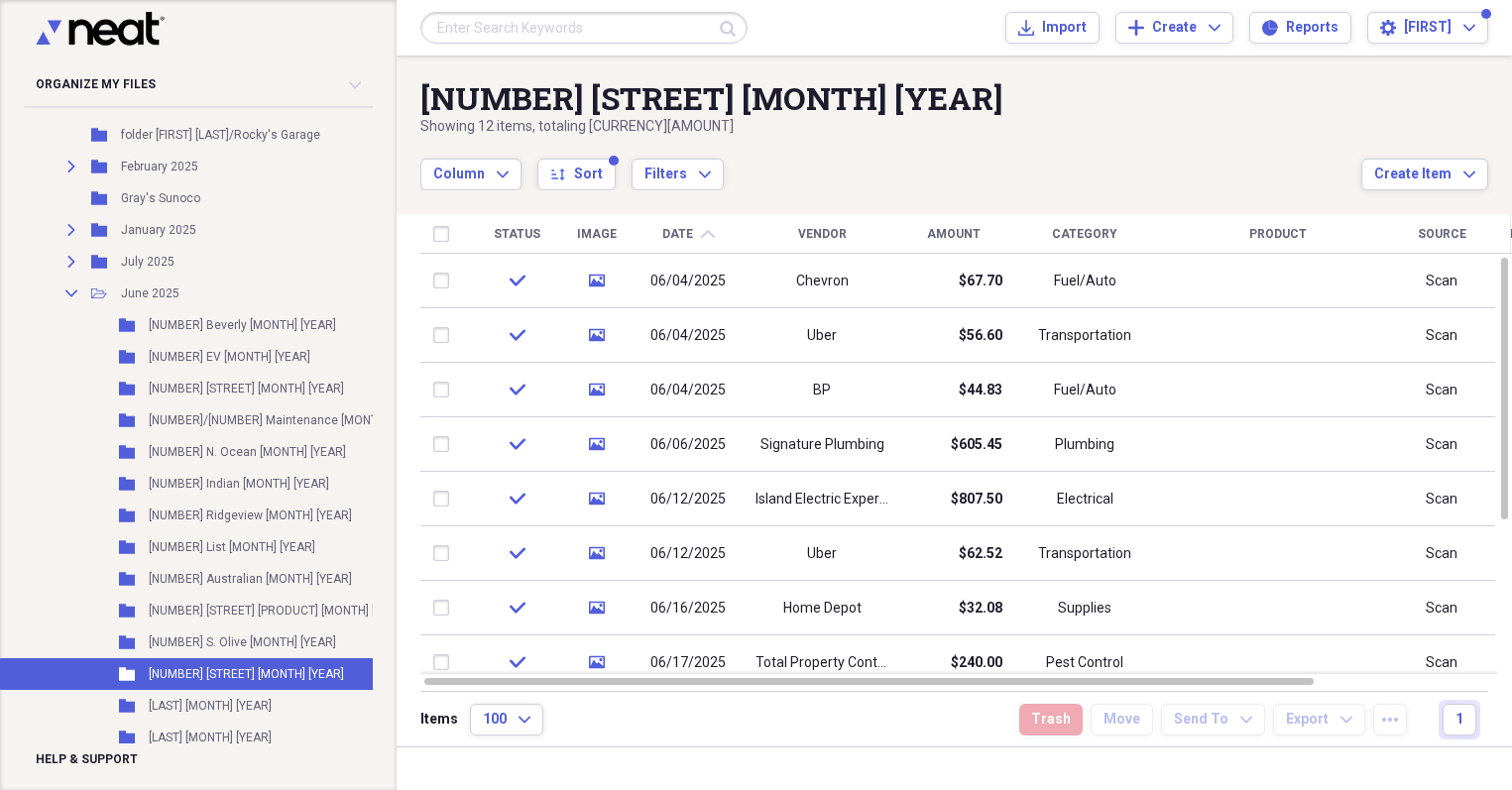 scroll, scrollTop: 1072, scrollLeft: 0, axis: vertical 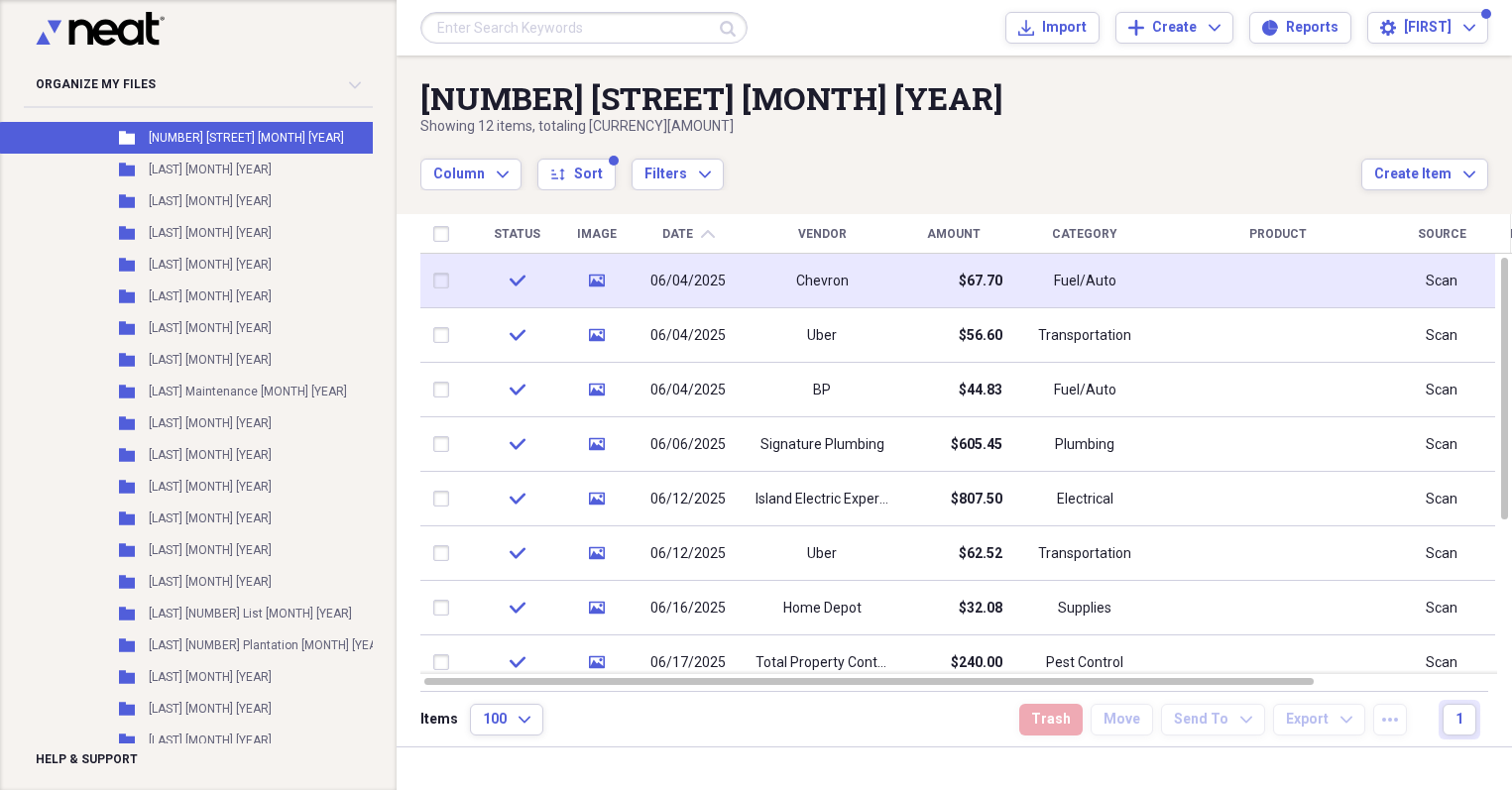 click on "Chevron" at bounding box center [822, 281] 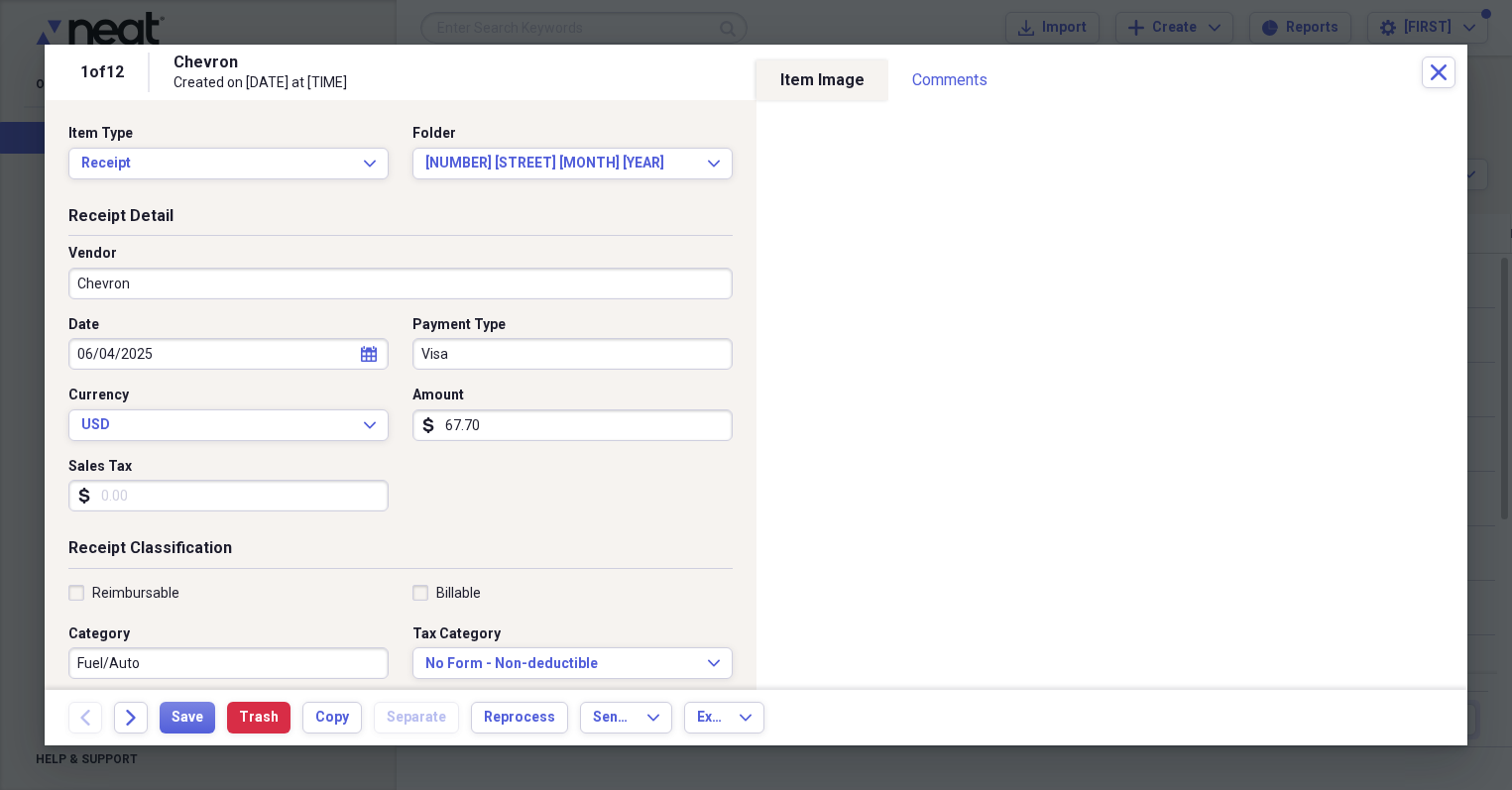 scroll, scrollTop: 422, scrollLeft: 0, axis: vertical 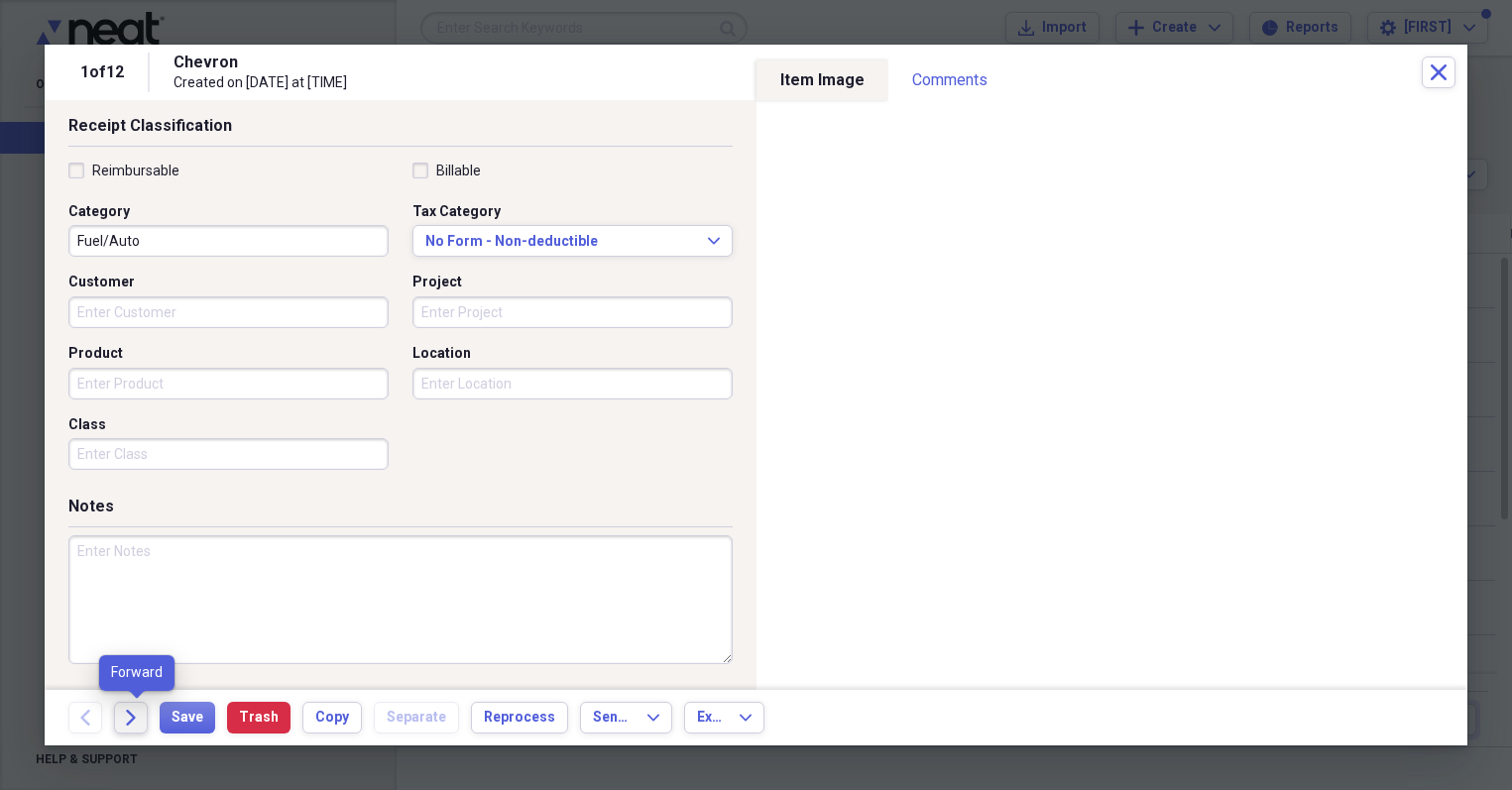 click 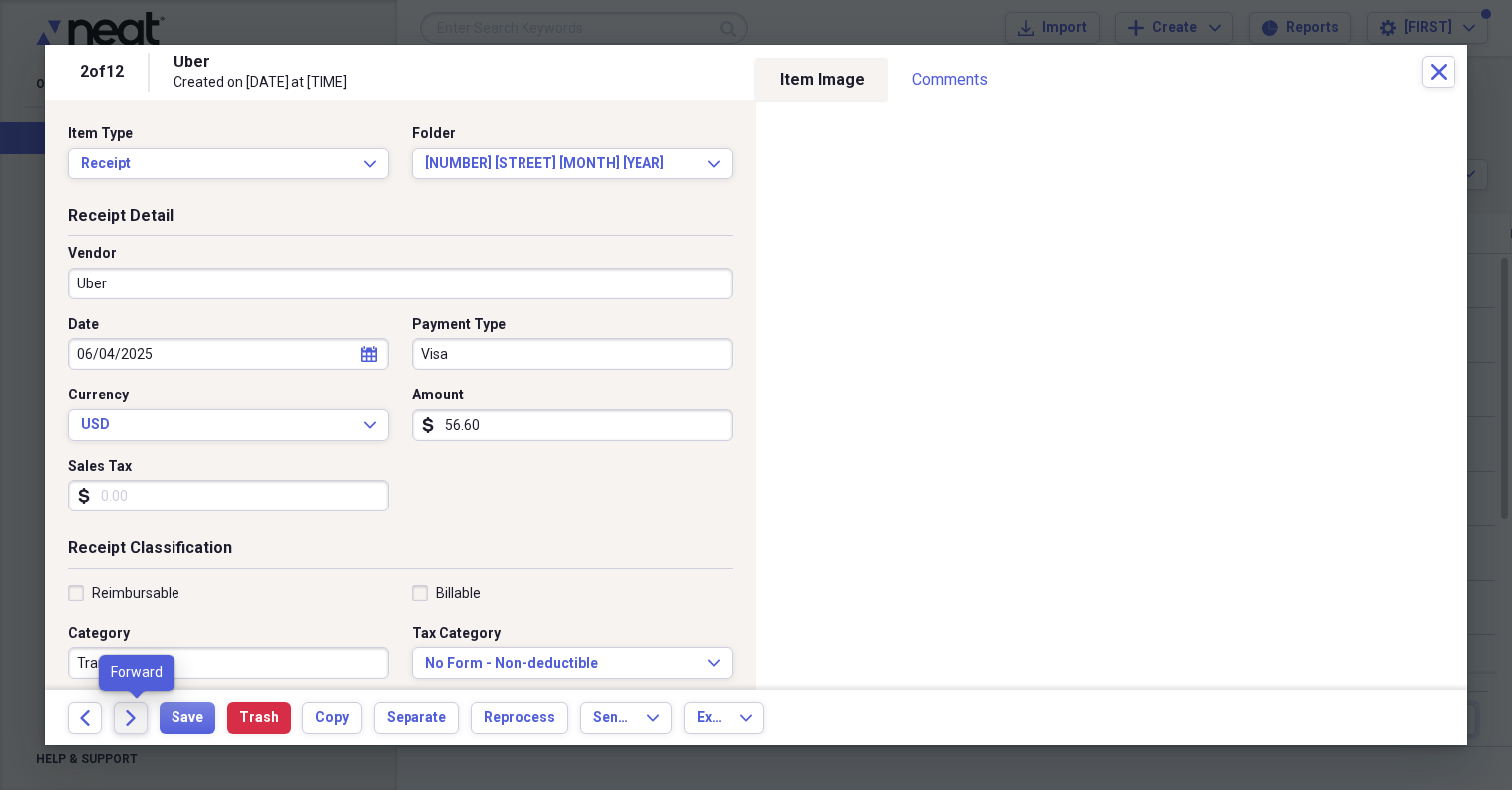 click 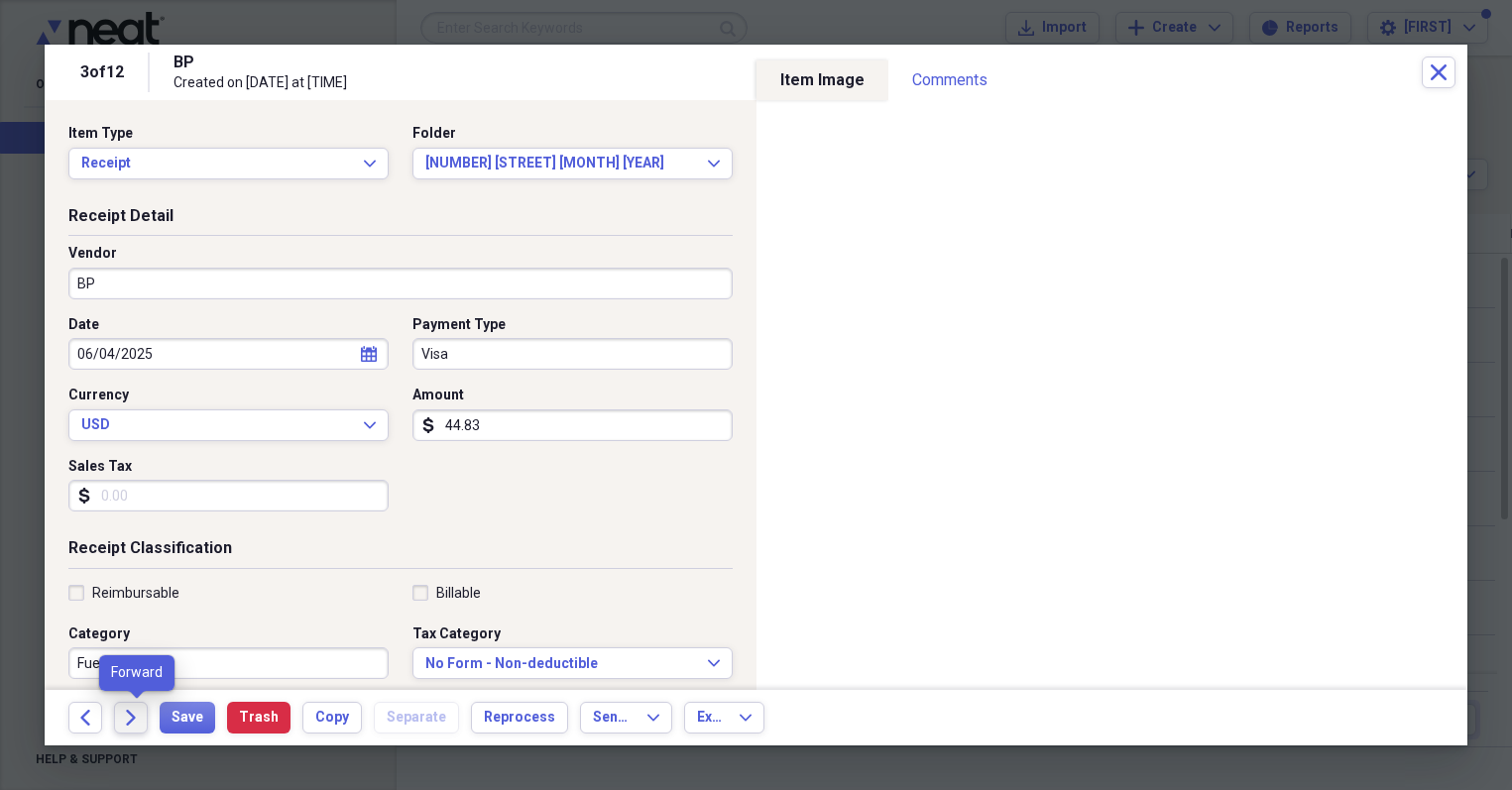 click 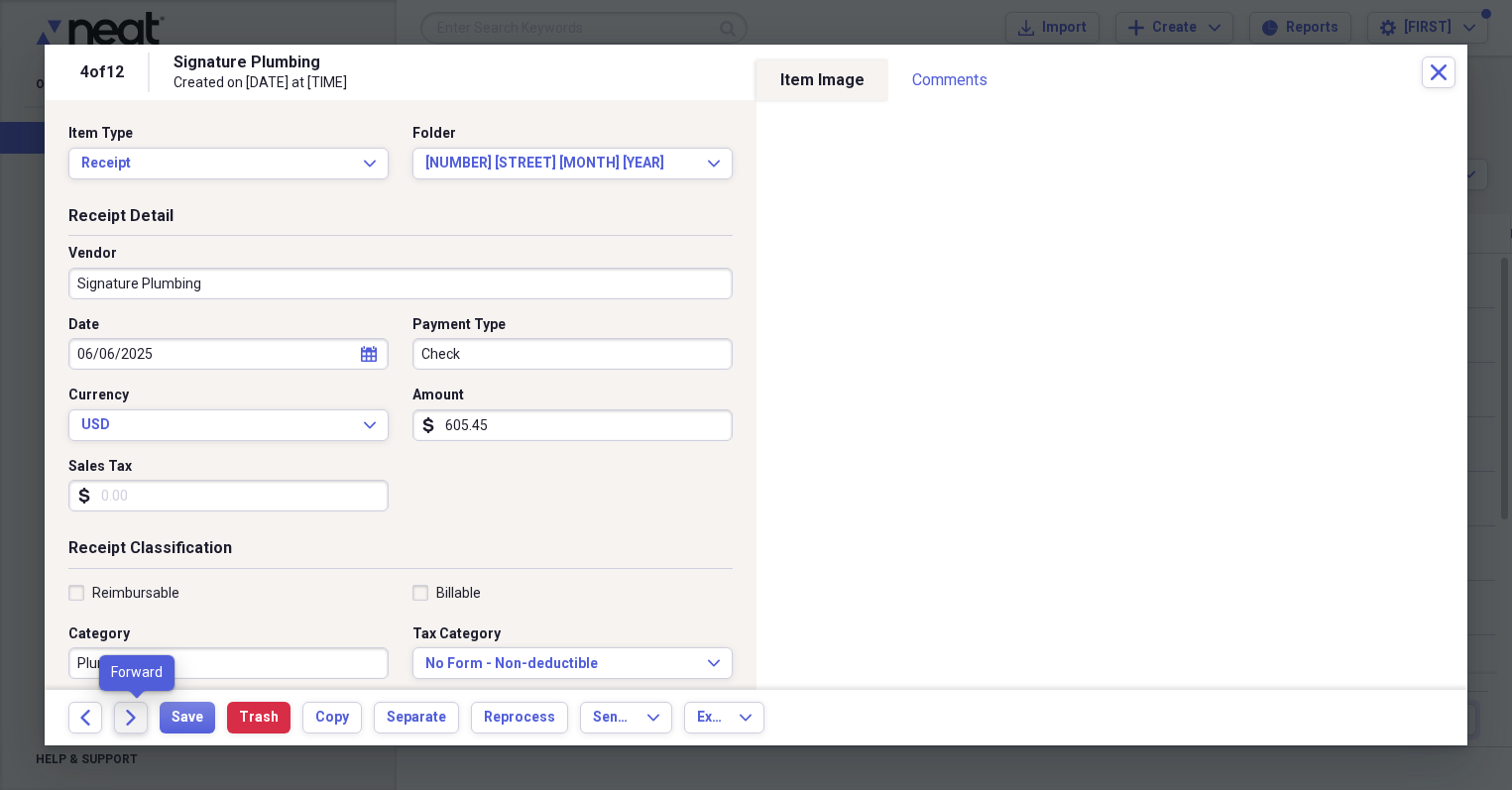 click 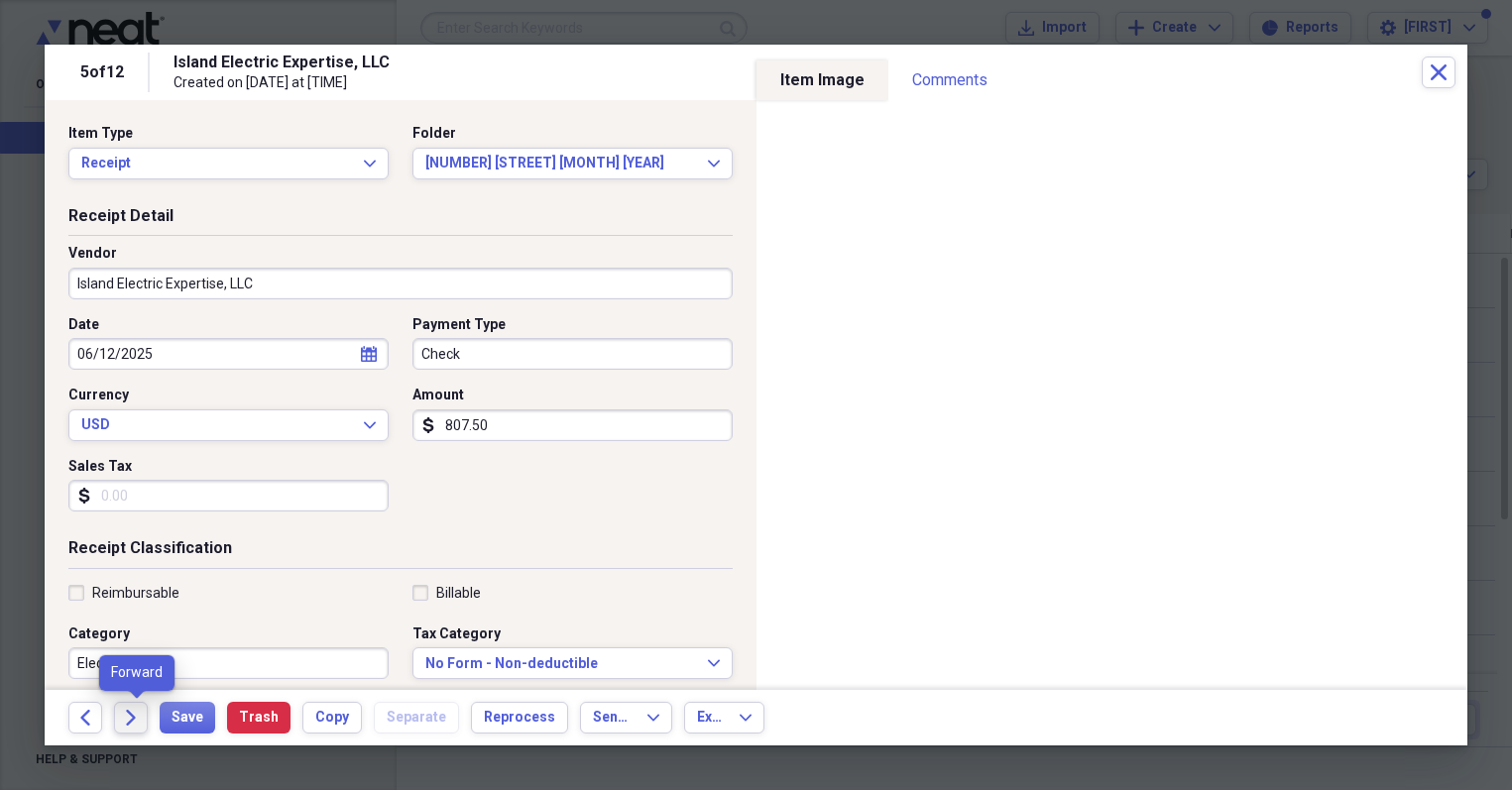click 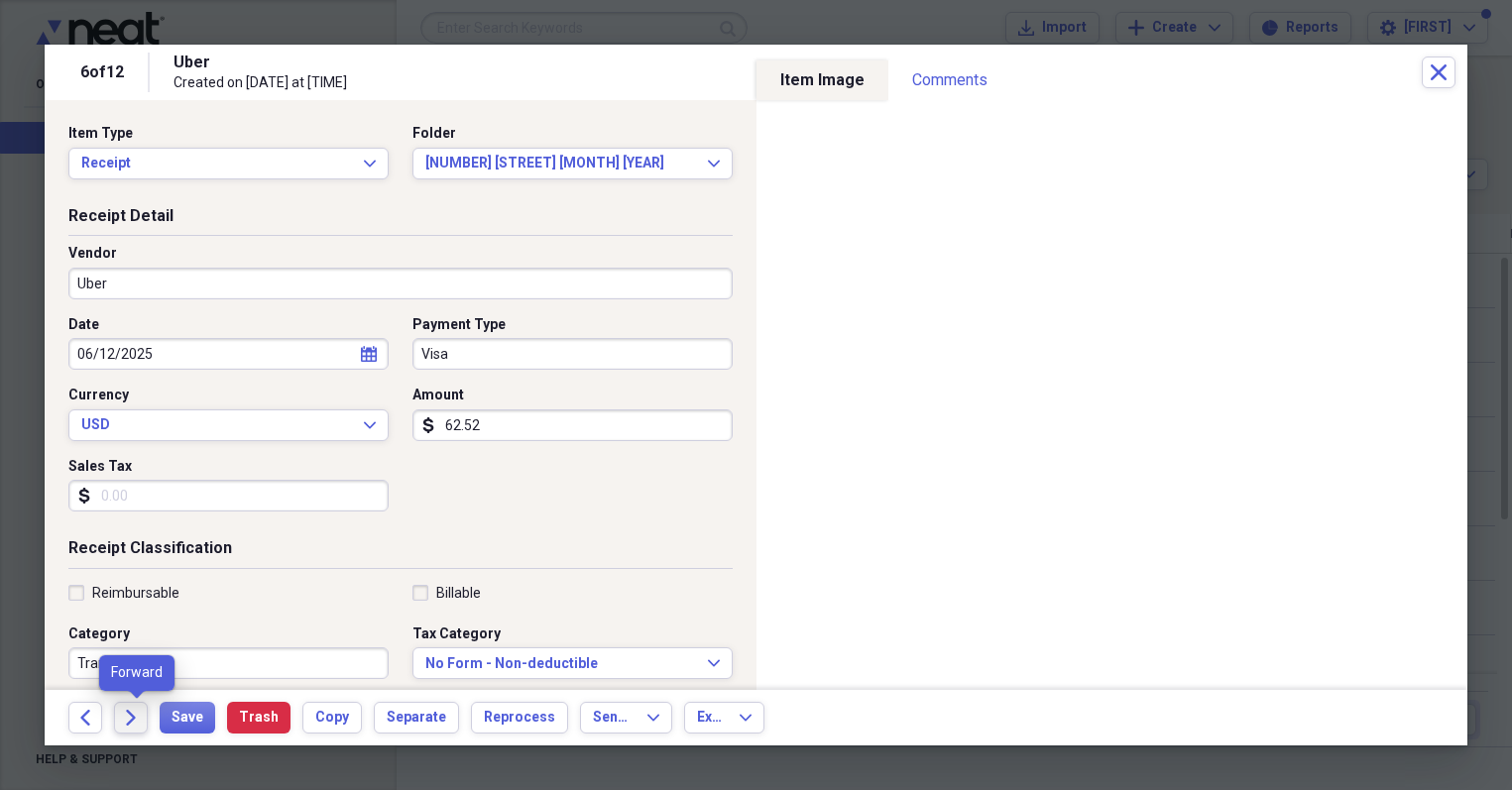 click 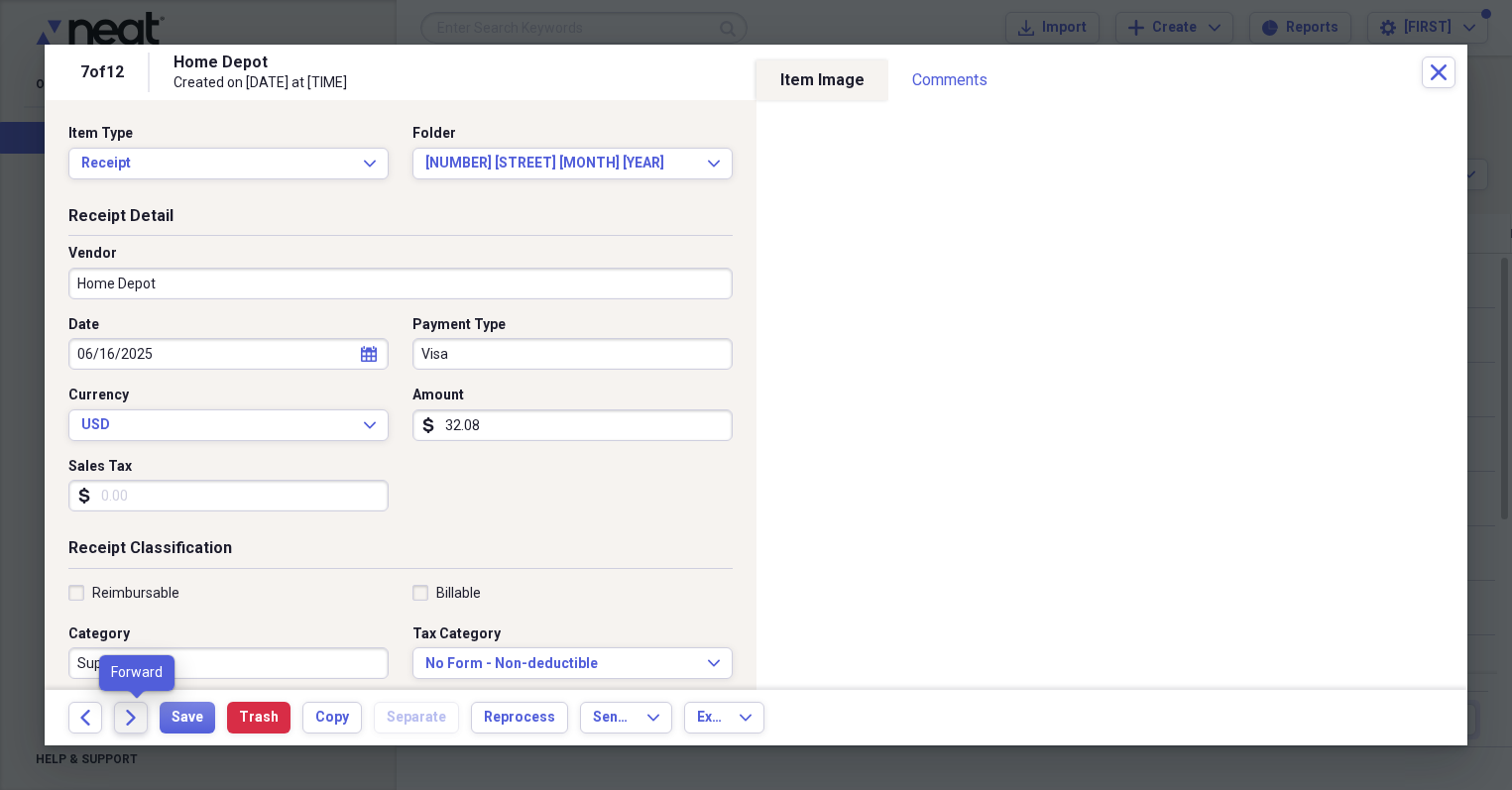 click 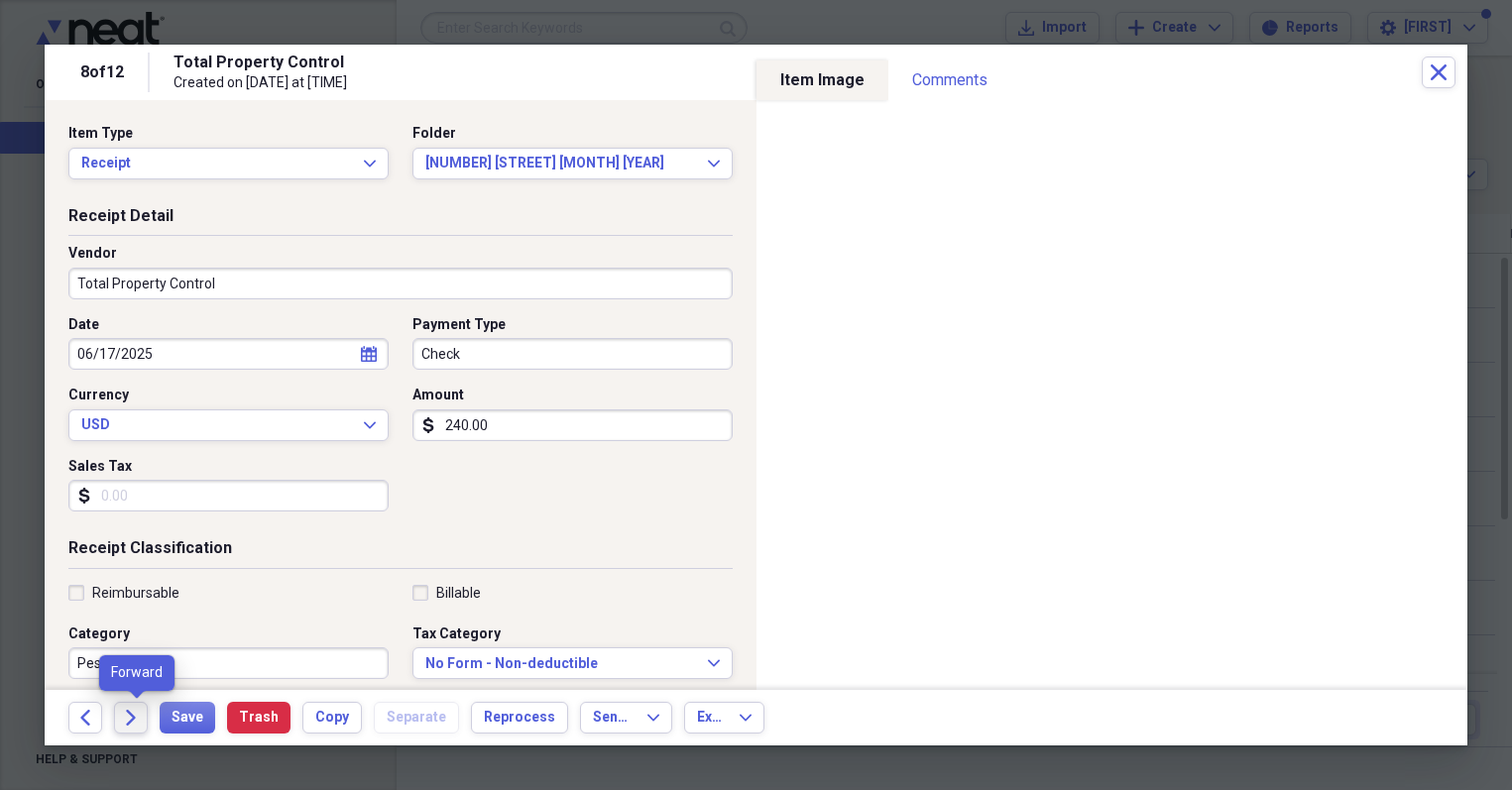 click 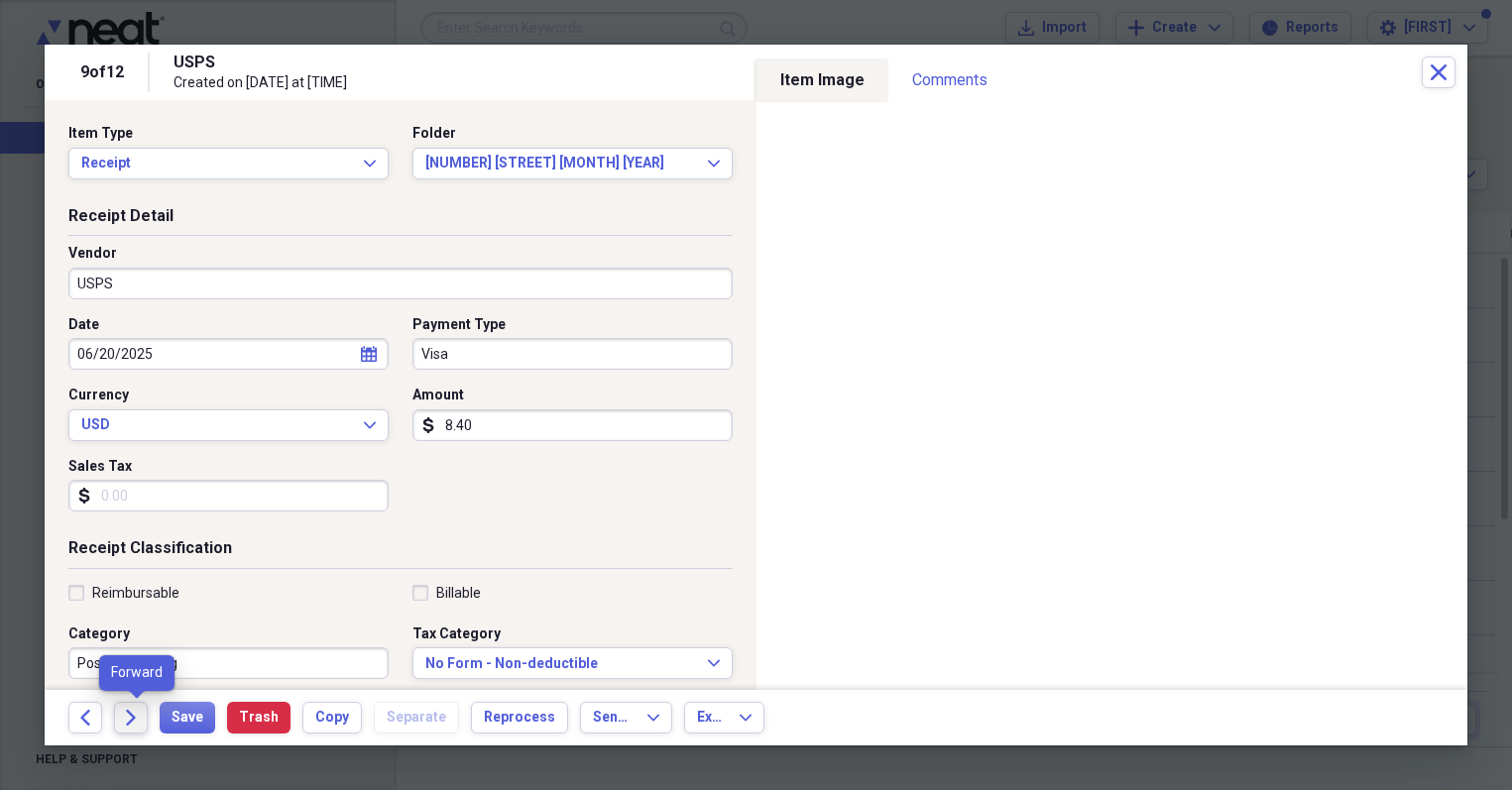 click 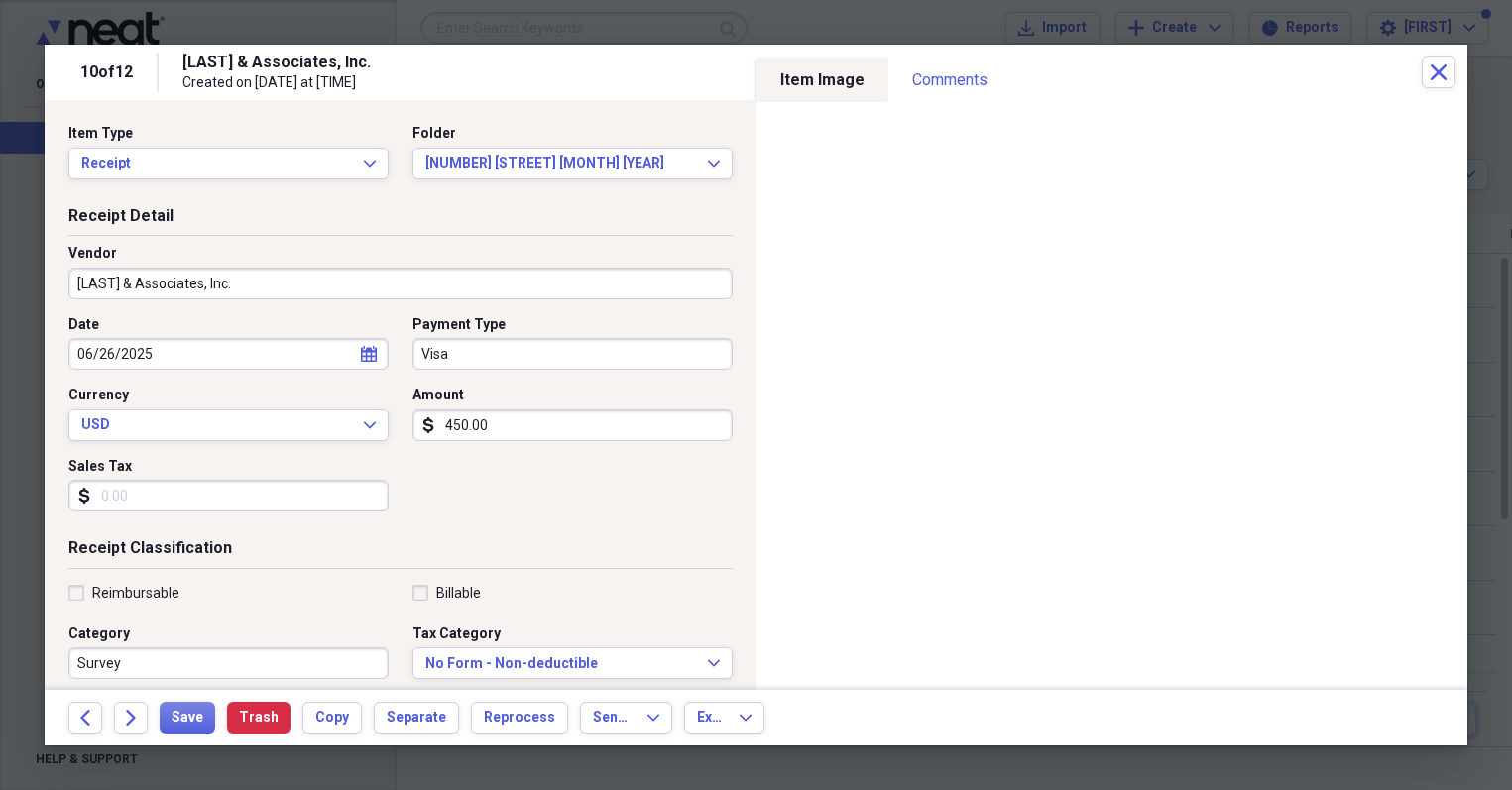 scroll, scrollTop: 422, scrollLeft: 0, axis: vertical 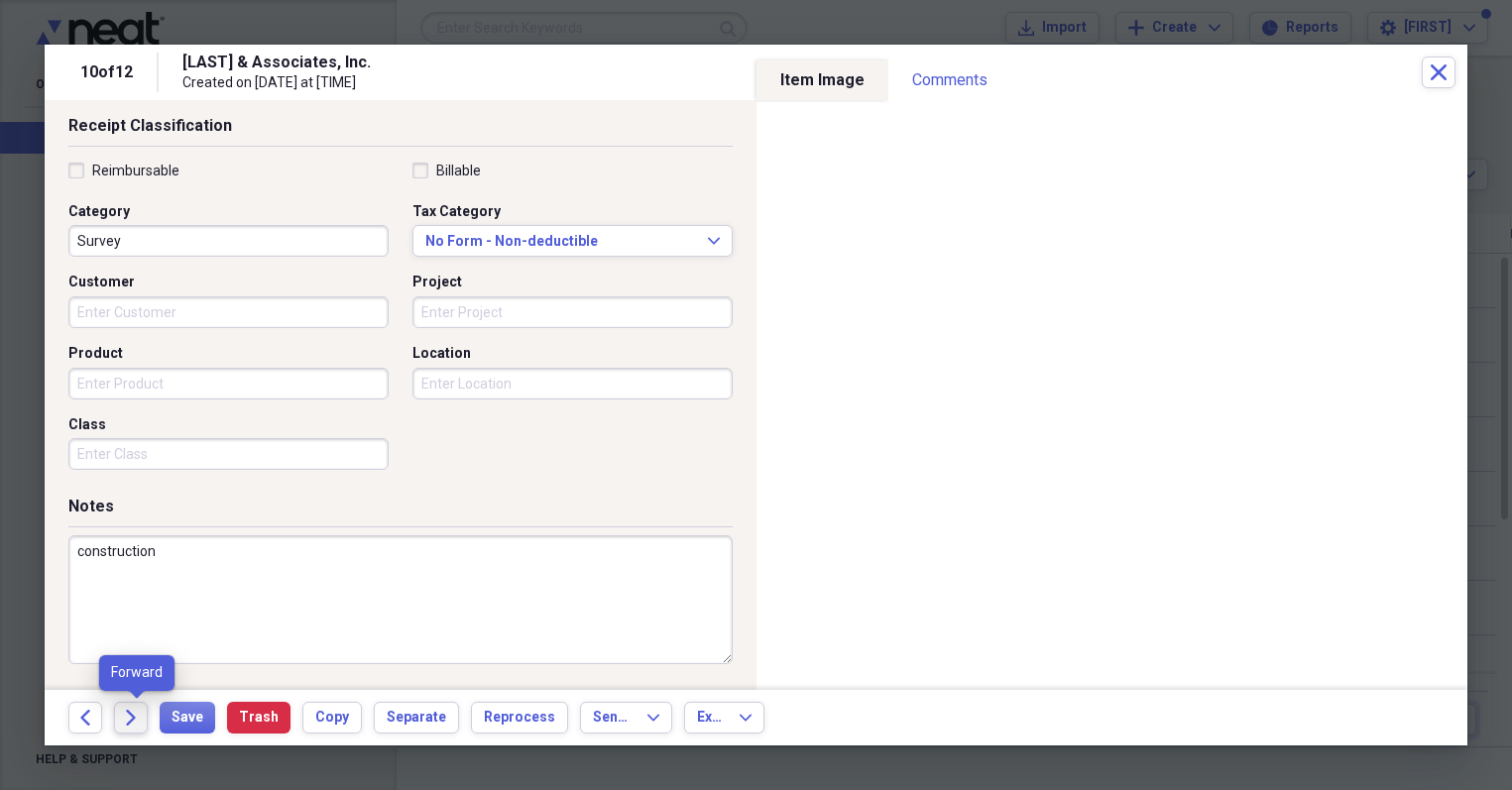 click on "Forward" 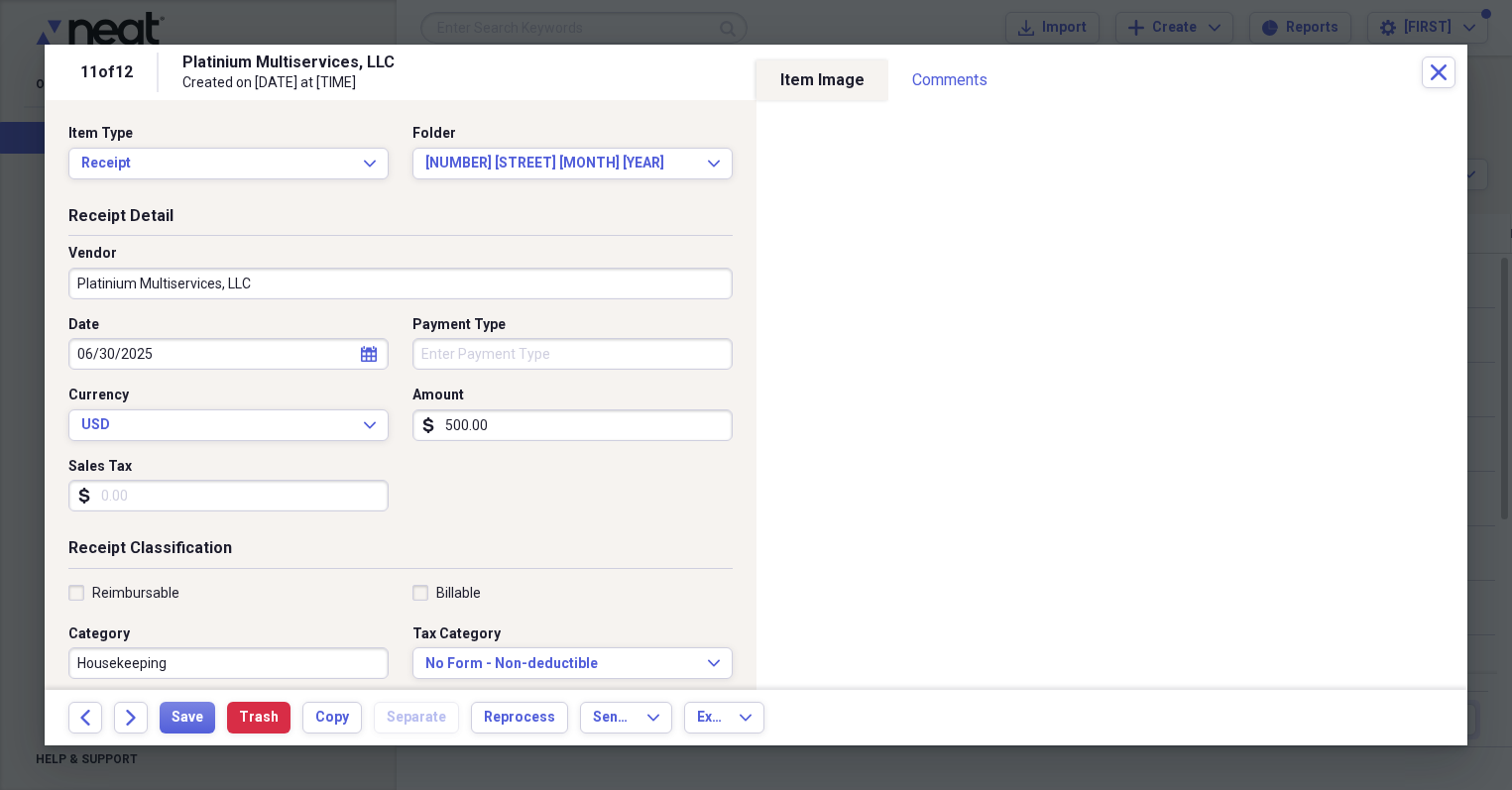 scroll, scrollTop: 422, scrollLeft: 0, axis: vertical 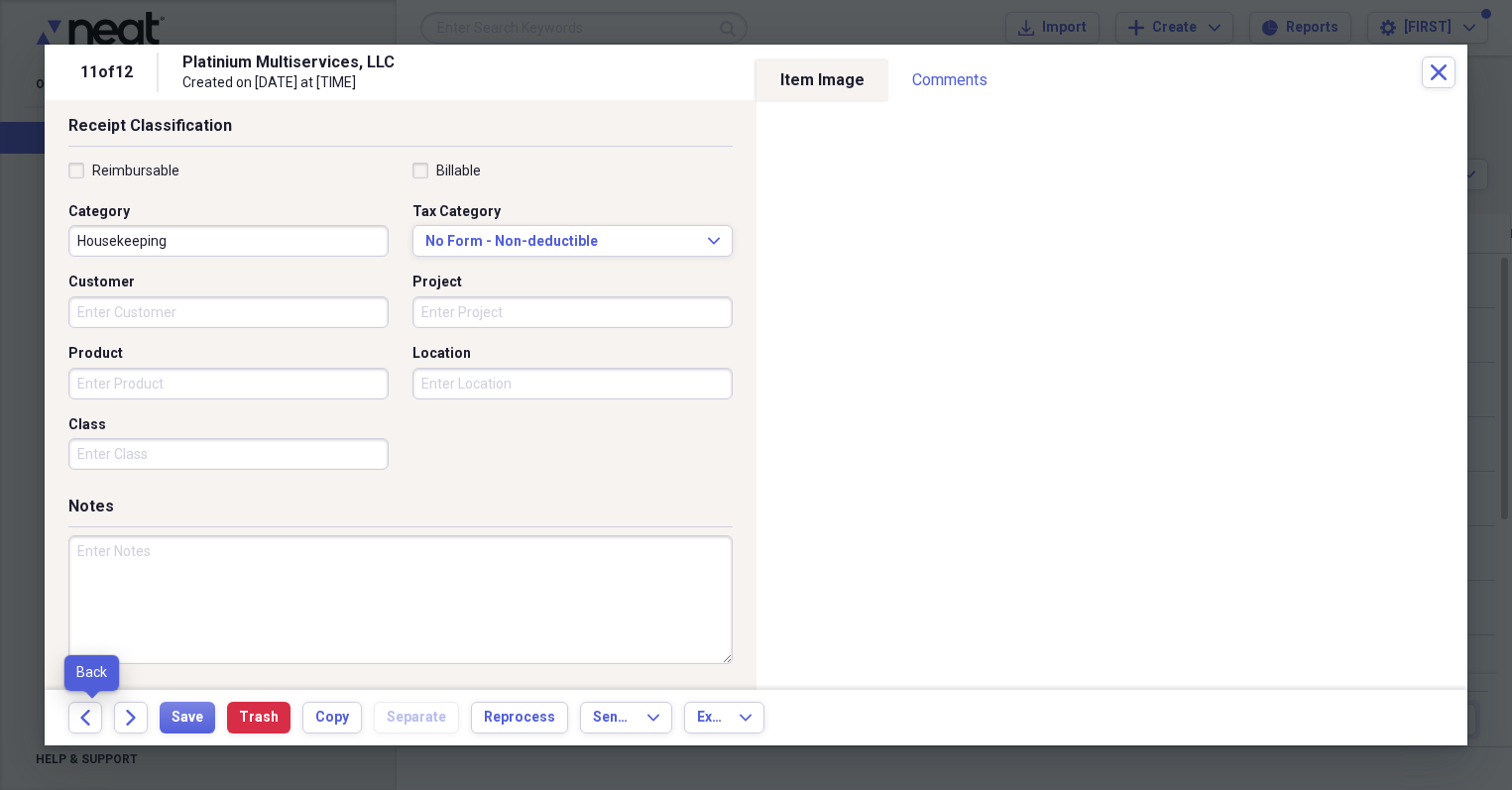 click on "Back" at bounding box center [91, 718] 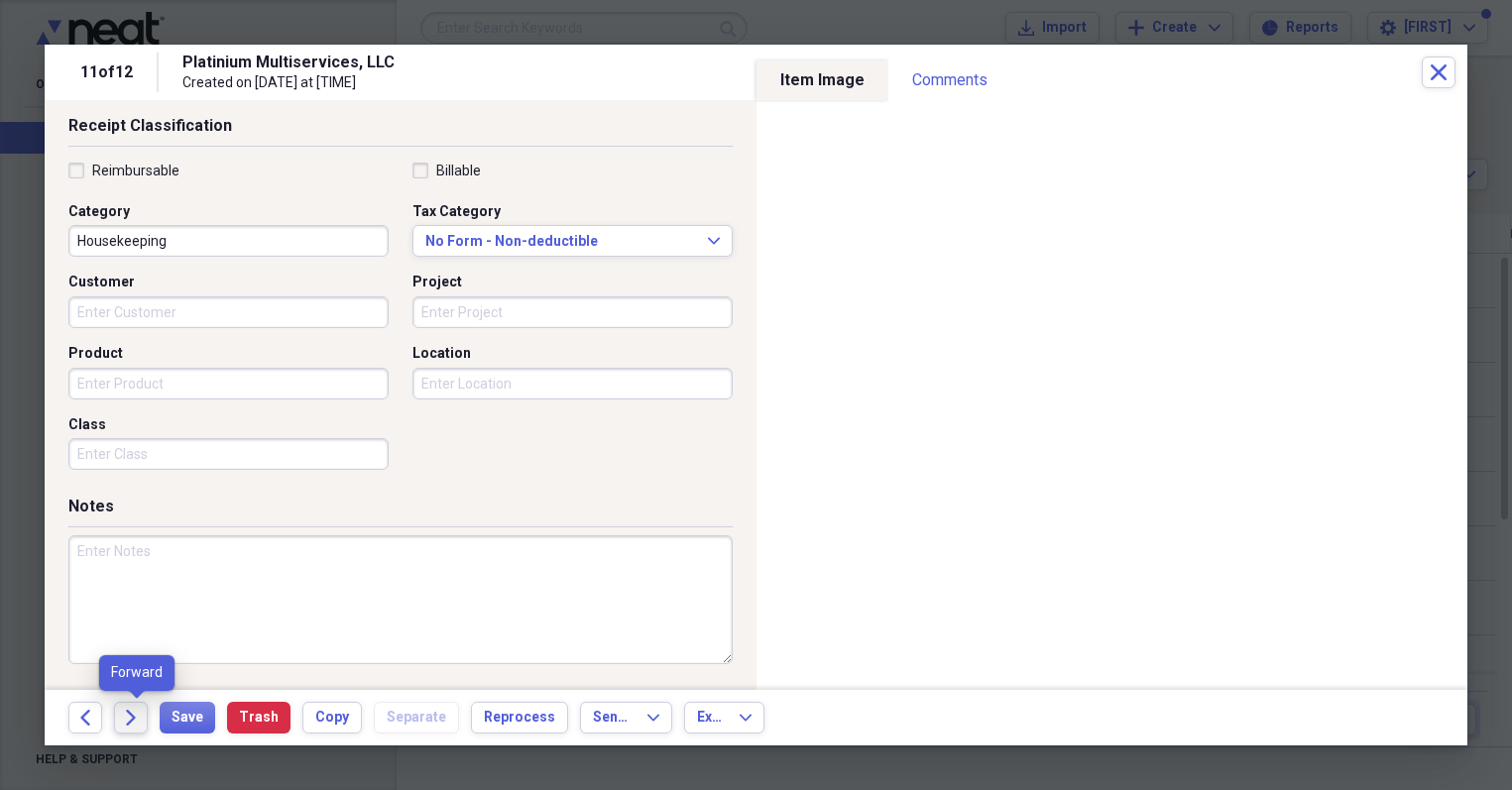 click on "Forward" at bounding box center (131, 718) 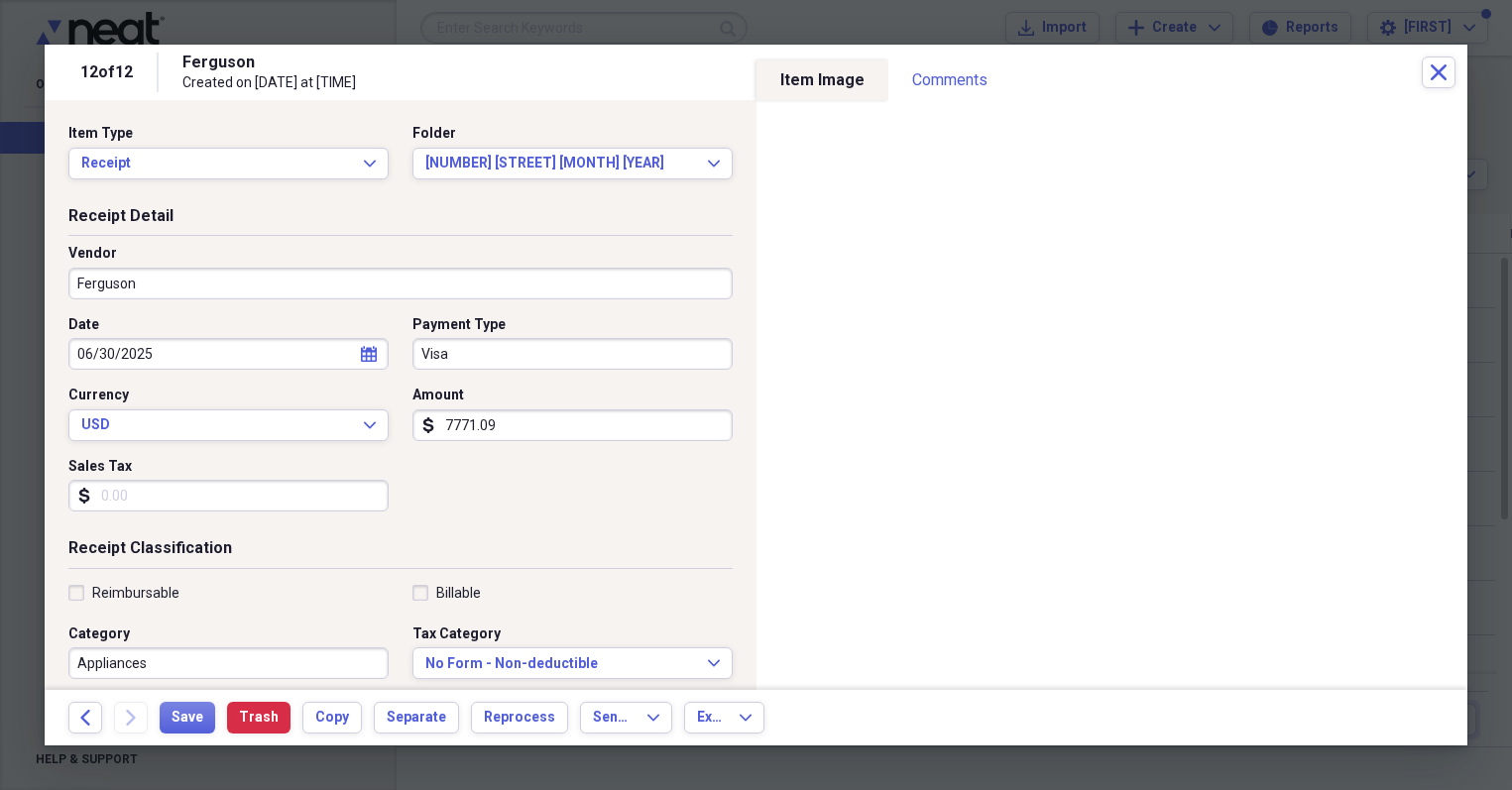 scroll, scrollTop: 422, scrollLeft: 0, axis: vertical 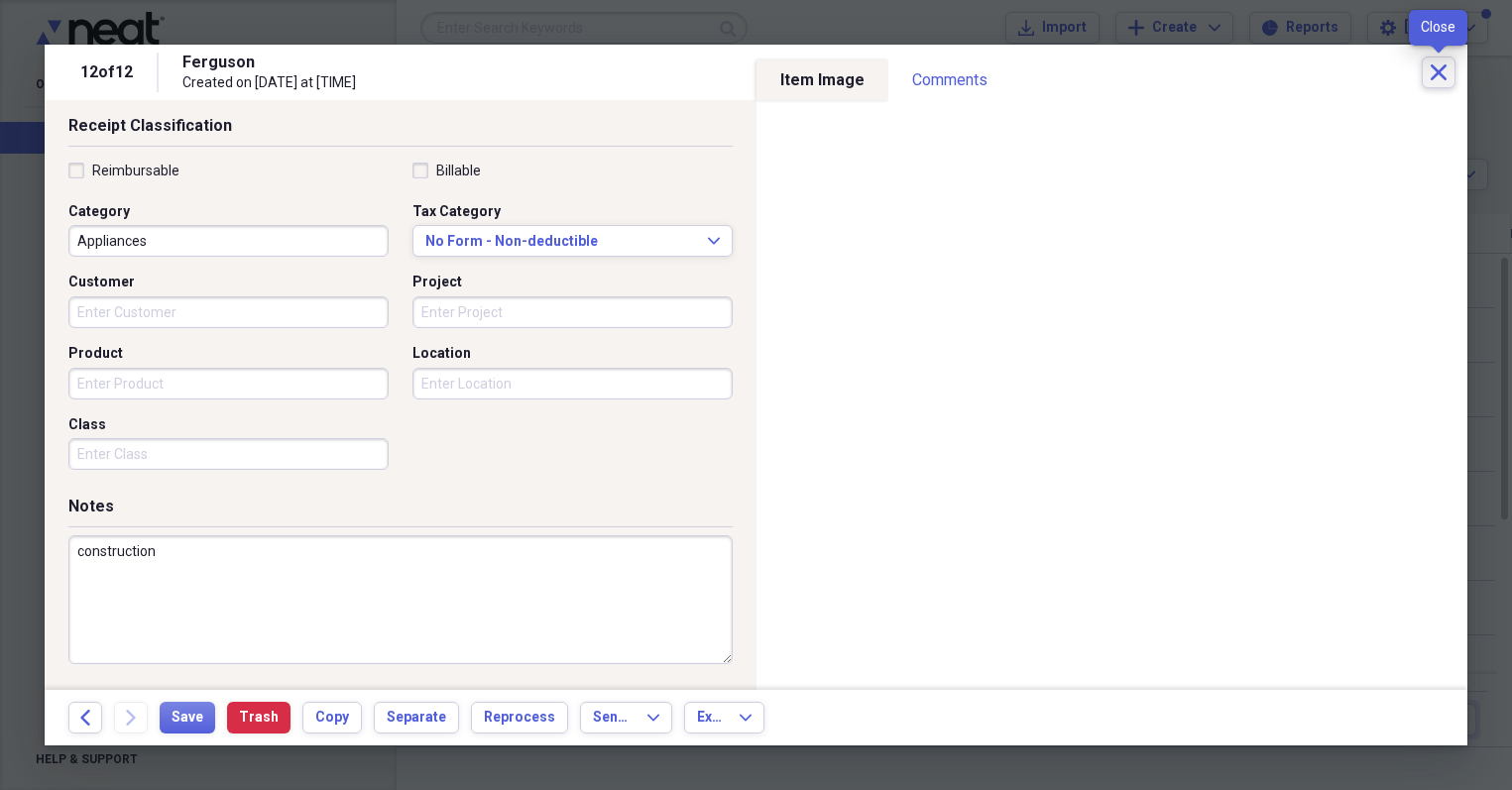 click on "Close" 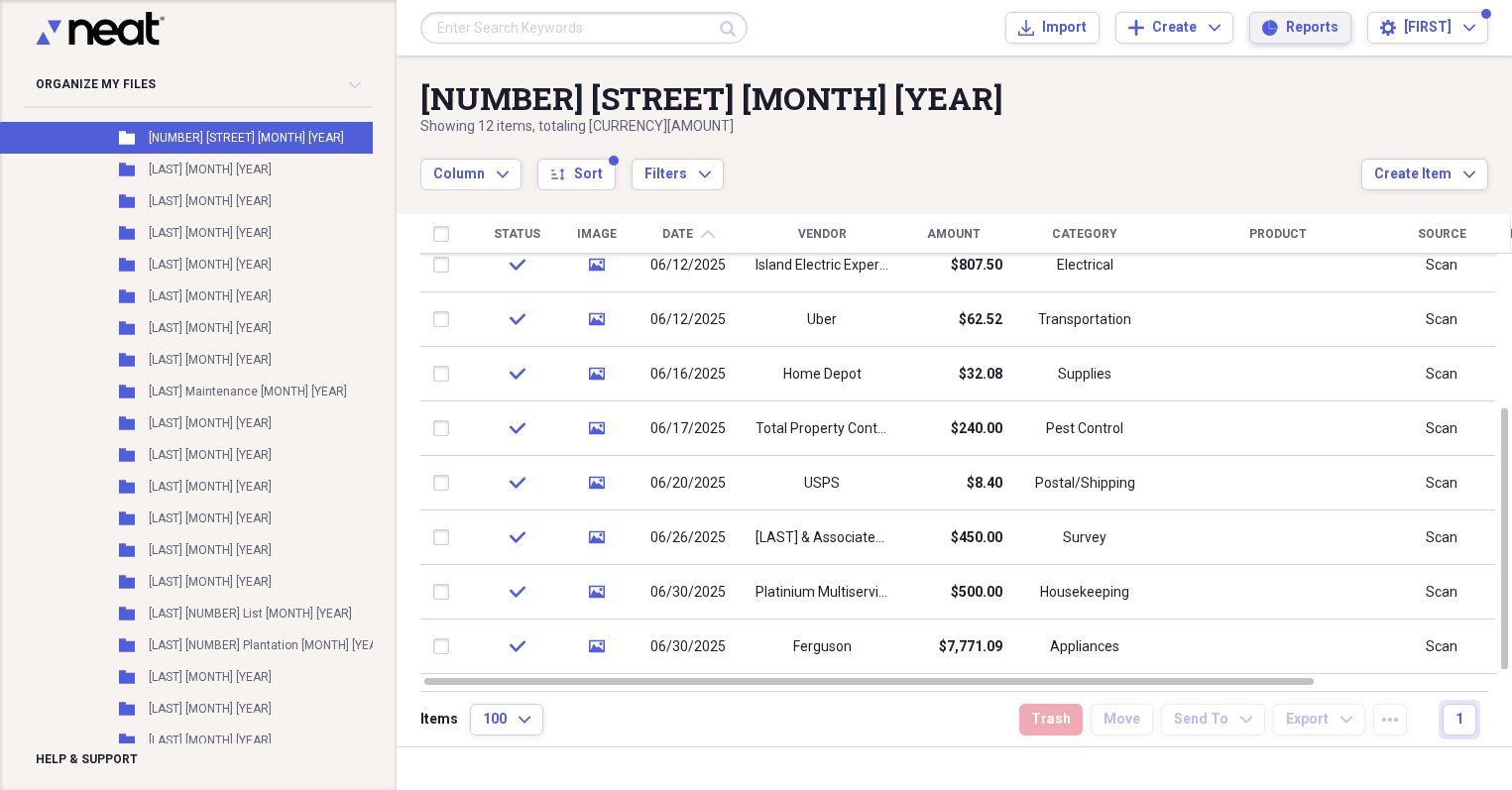 click on "Reports Reports" at bounding box center (1300, 28) 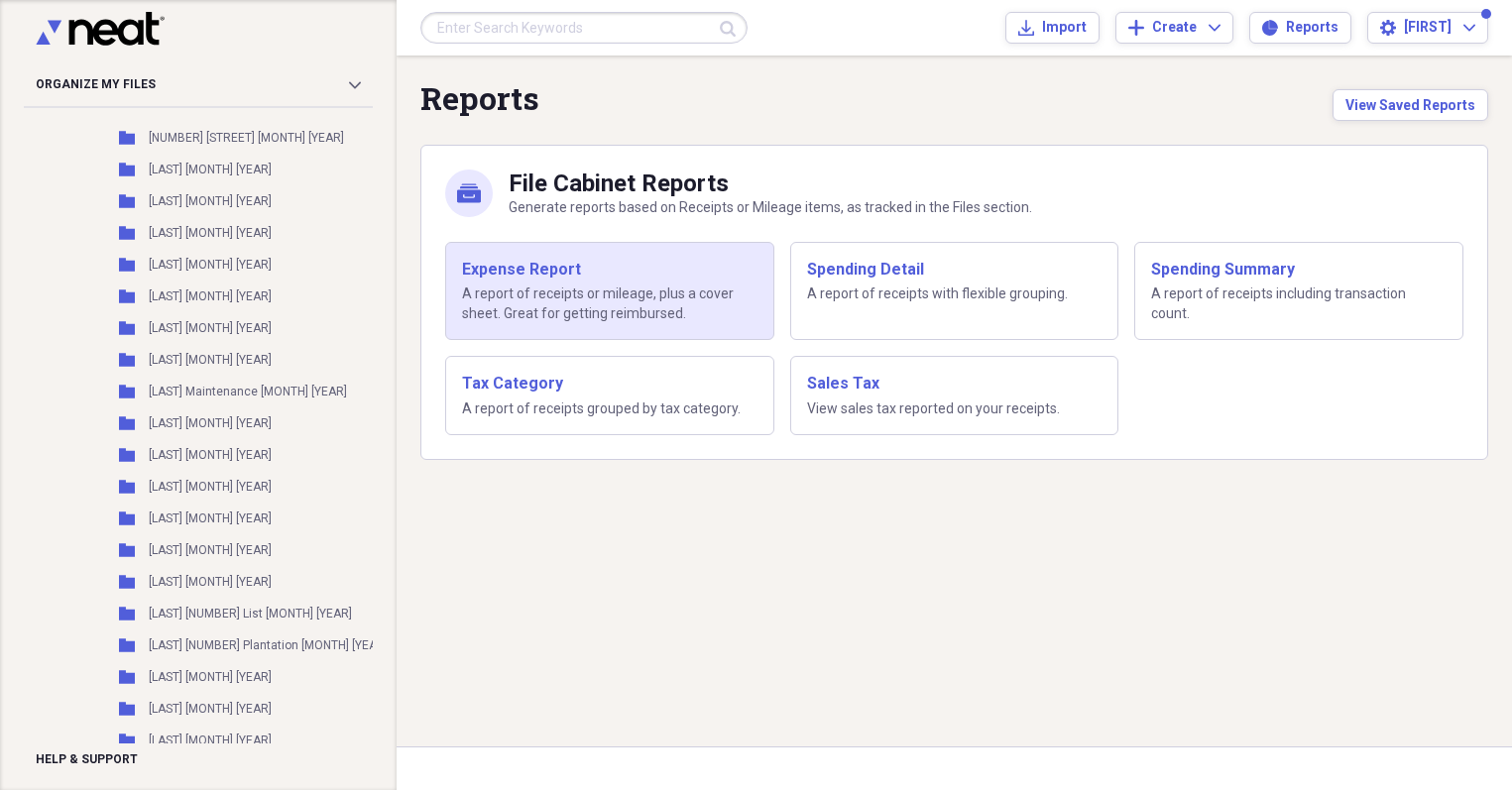 click on "Expense Report" at bounding box center (610, 270) 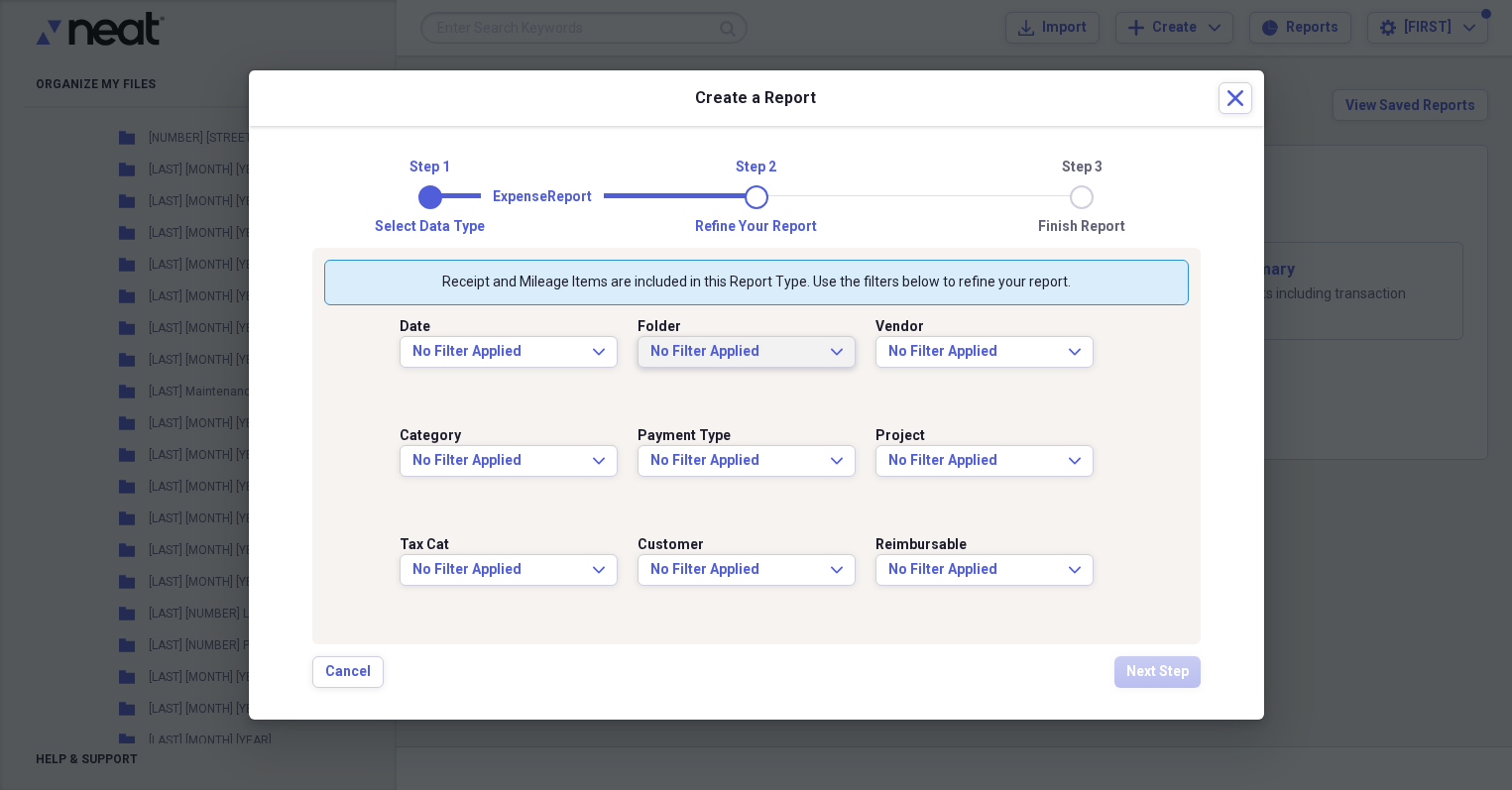 click on "No Filter Applied" at bounding box center [735, 352] 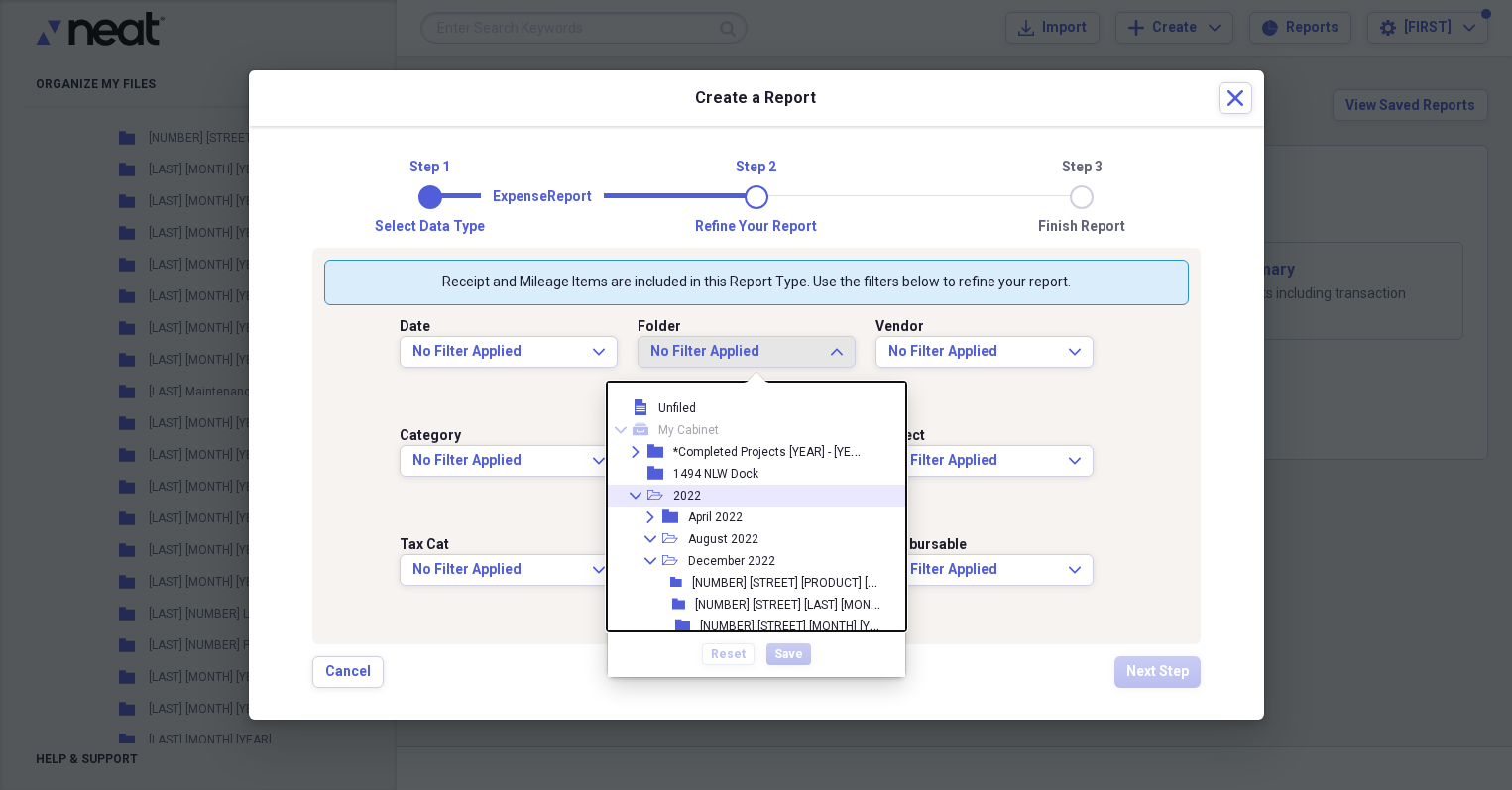 click on "Collapse" 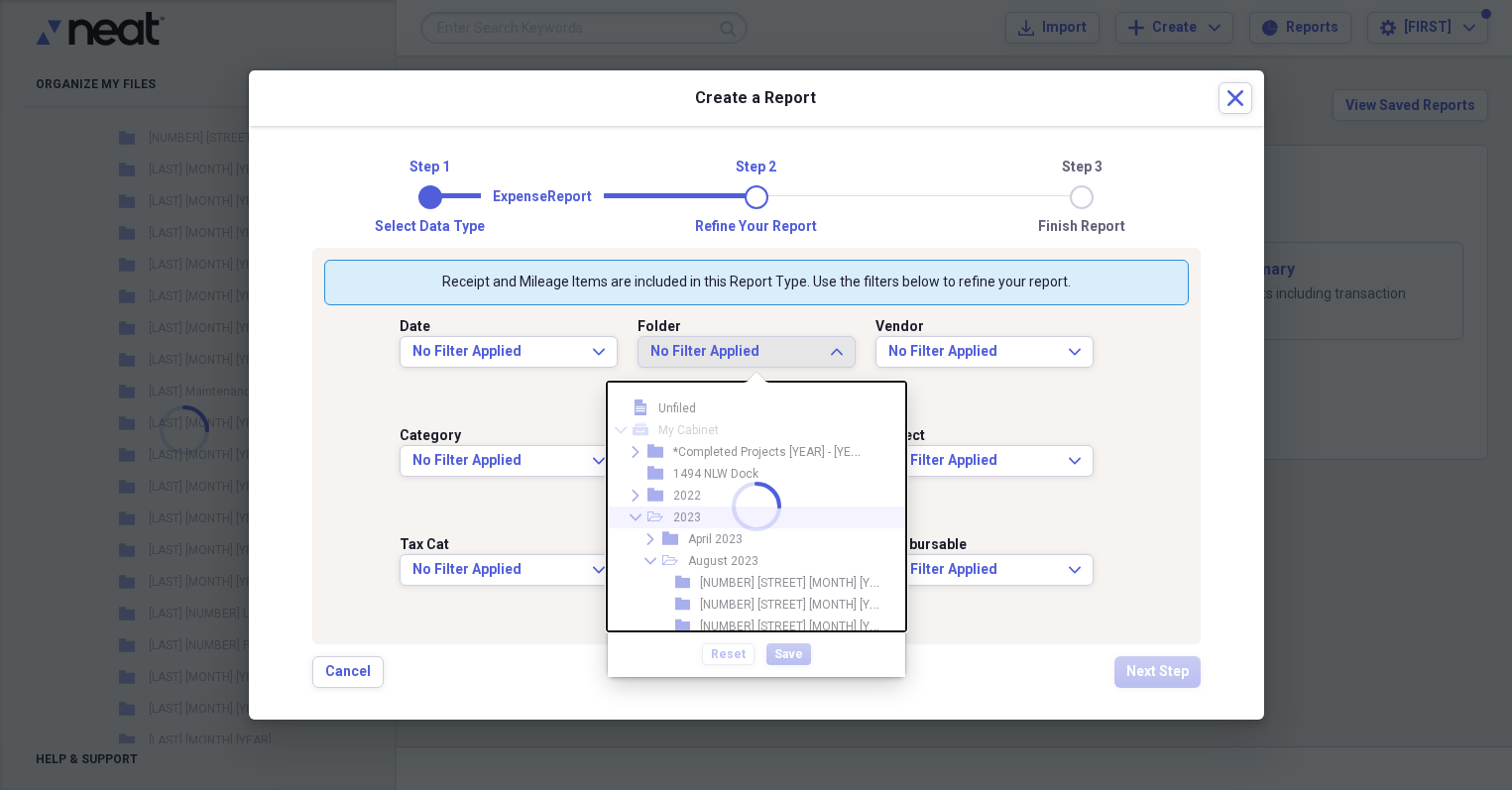 click 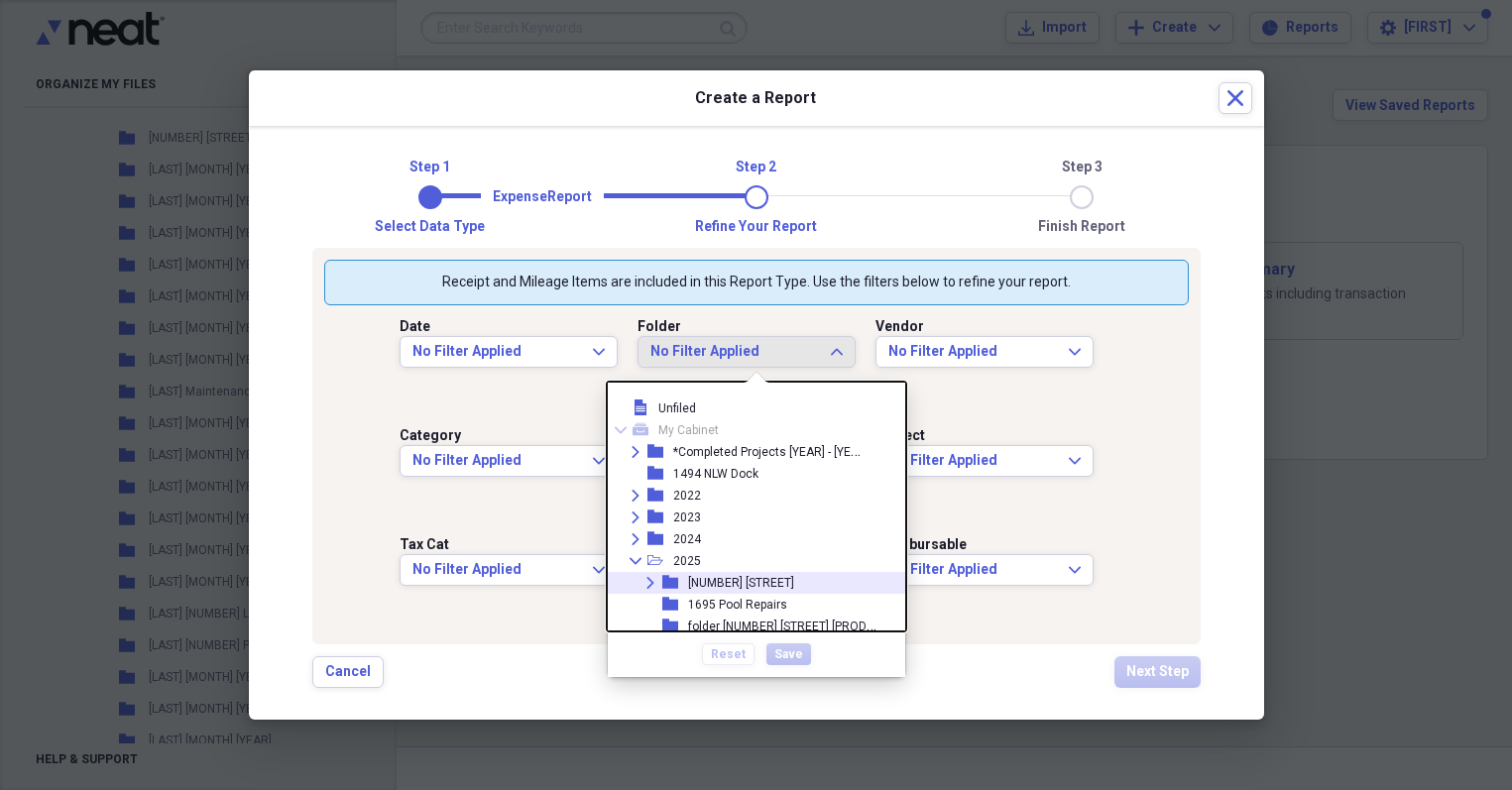 scroll, scrollTop: 204, scrollLeft: 0, axis: vertical 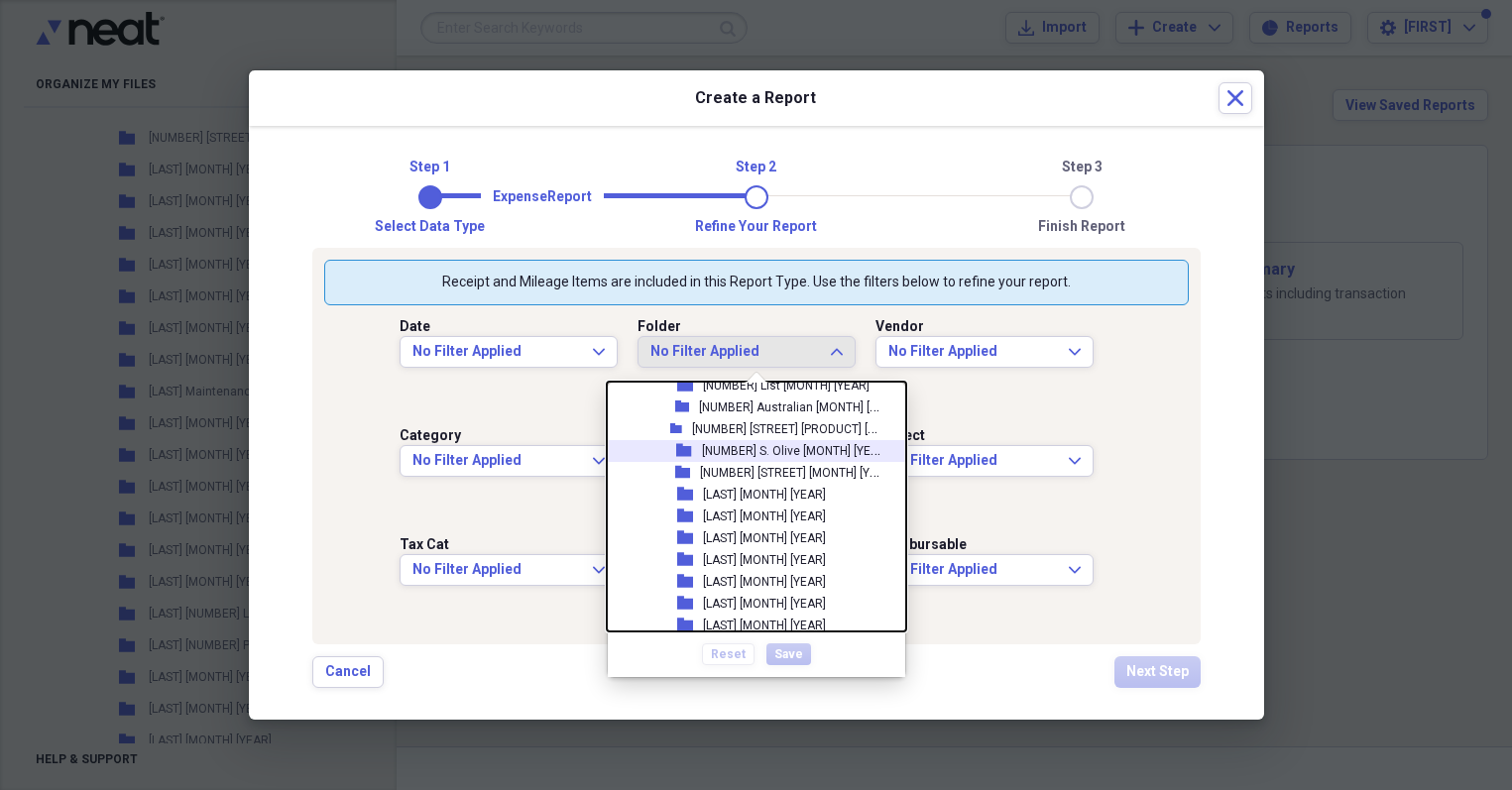 click on "folder [NUMBER] [STREET] [MONTH] [YEAR]" at bounding box center (749, 451) 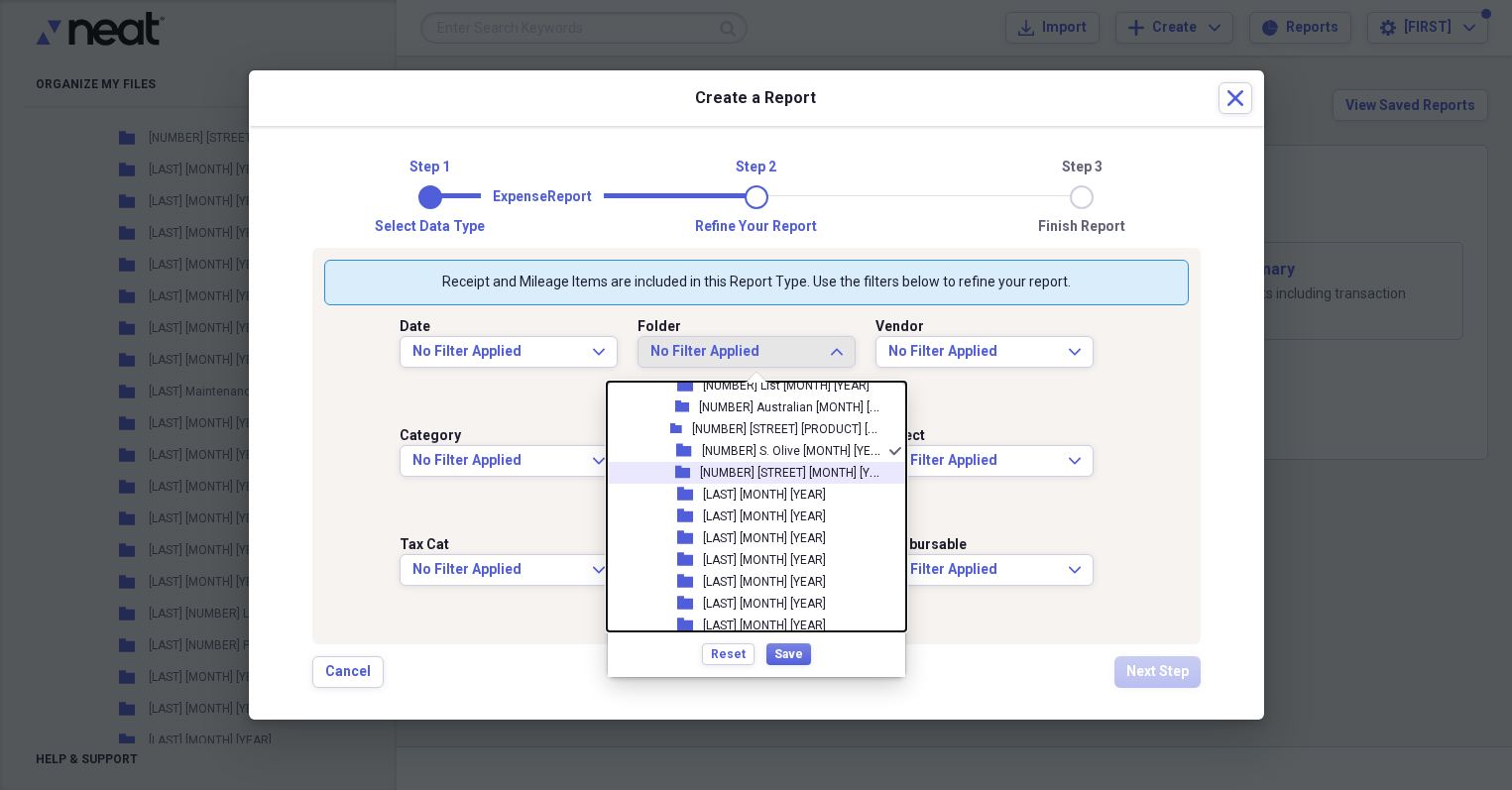 click on "[NUMBER] [STREET] [MONTH] [YEAR]" at bounding box center (797, 471) 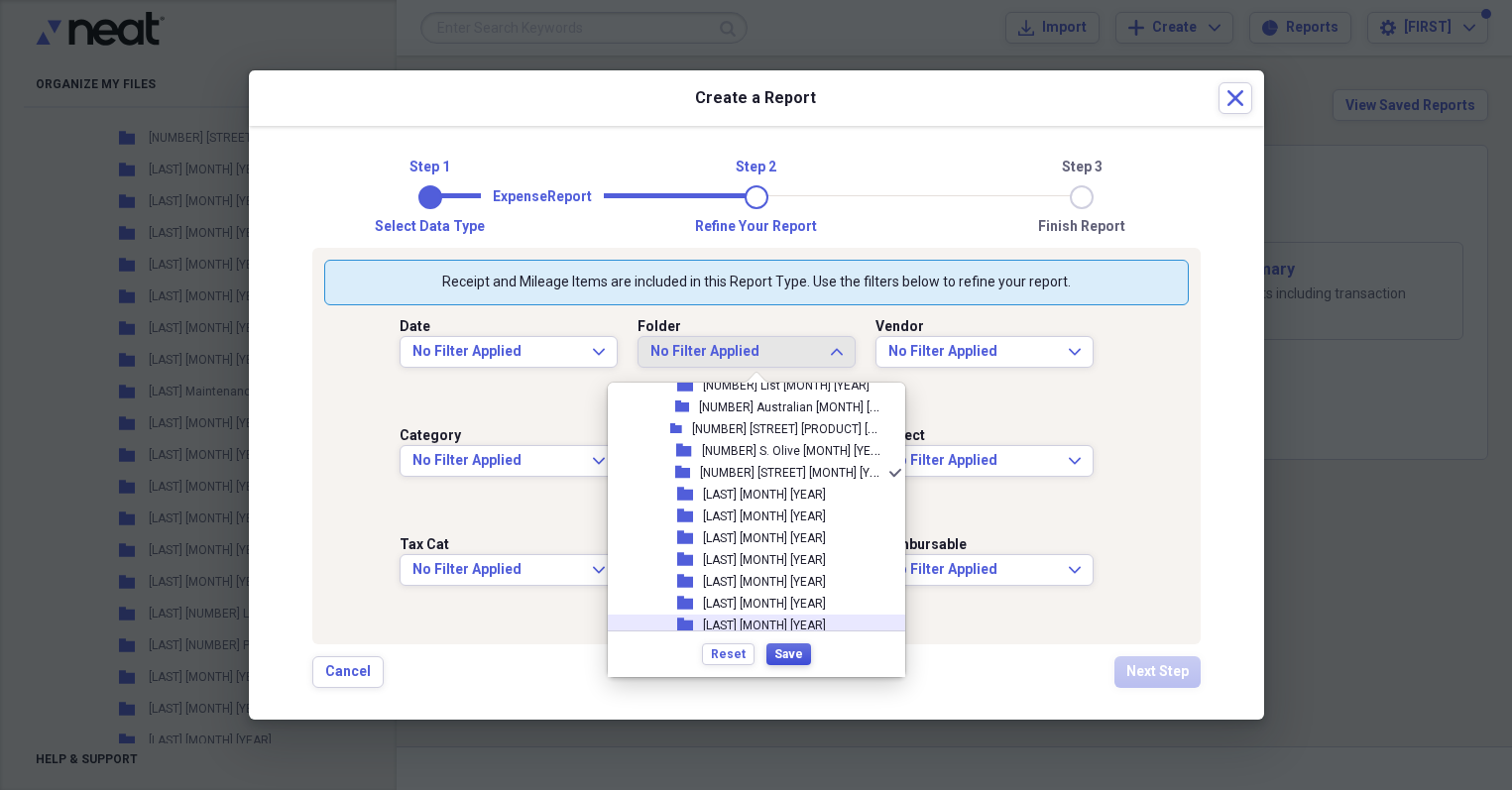 click on "Save" at bounding box center [788, 654] 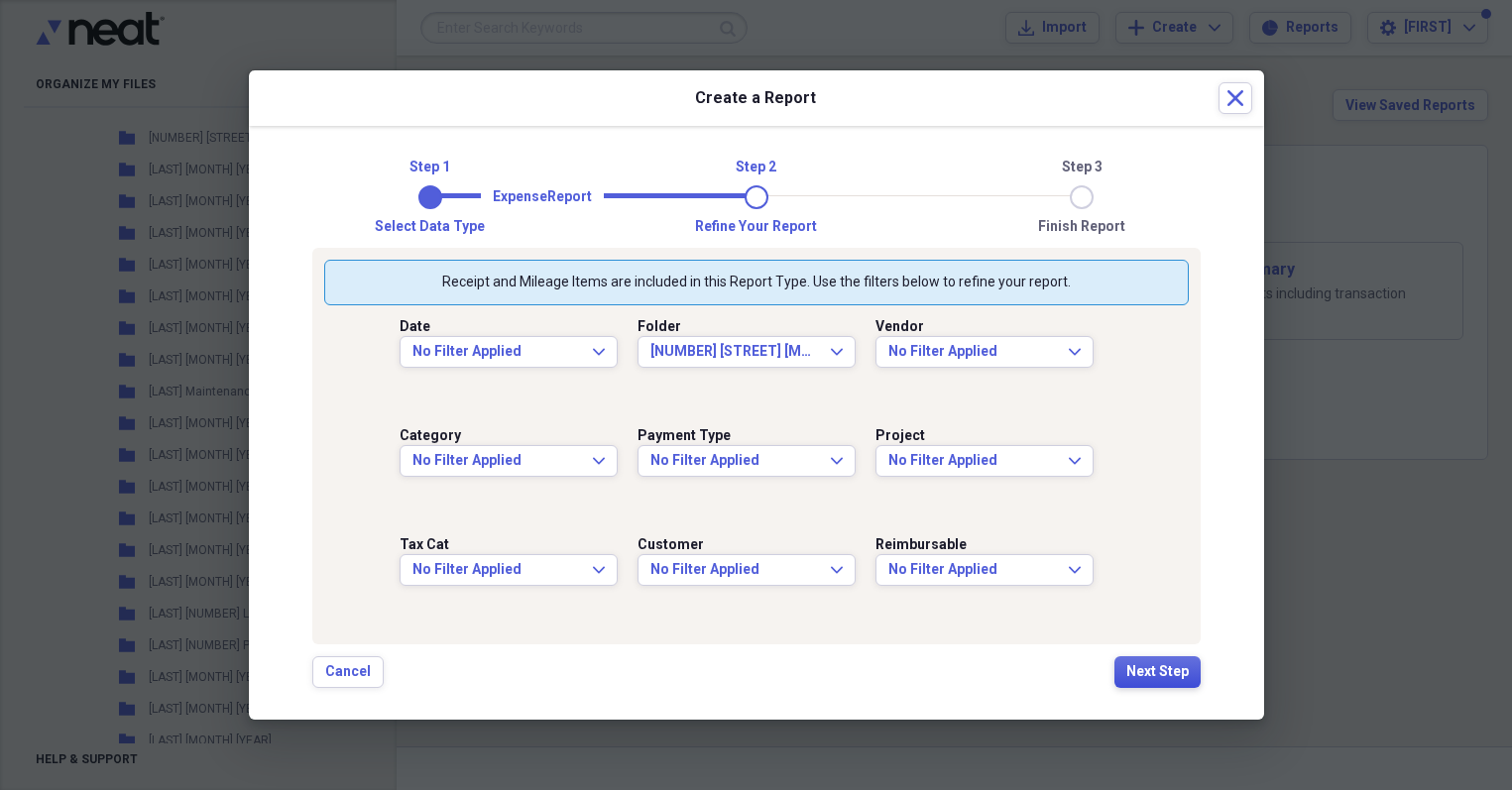 click on "Next Step" at bounding box center [1157, 672] 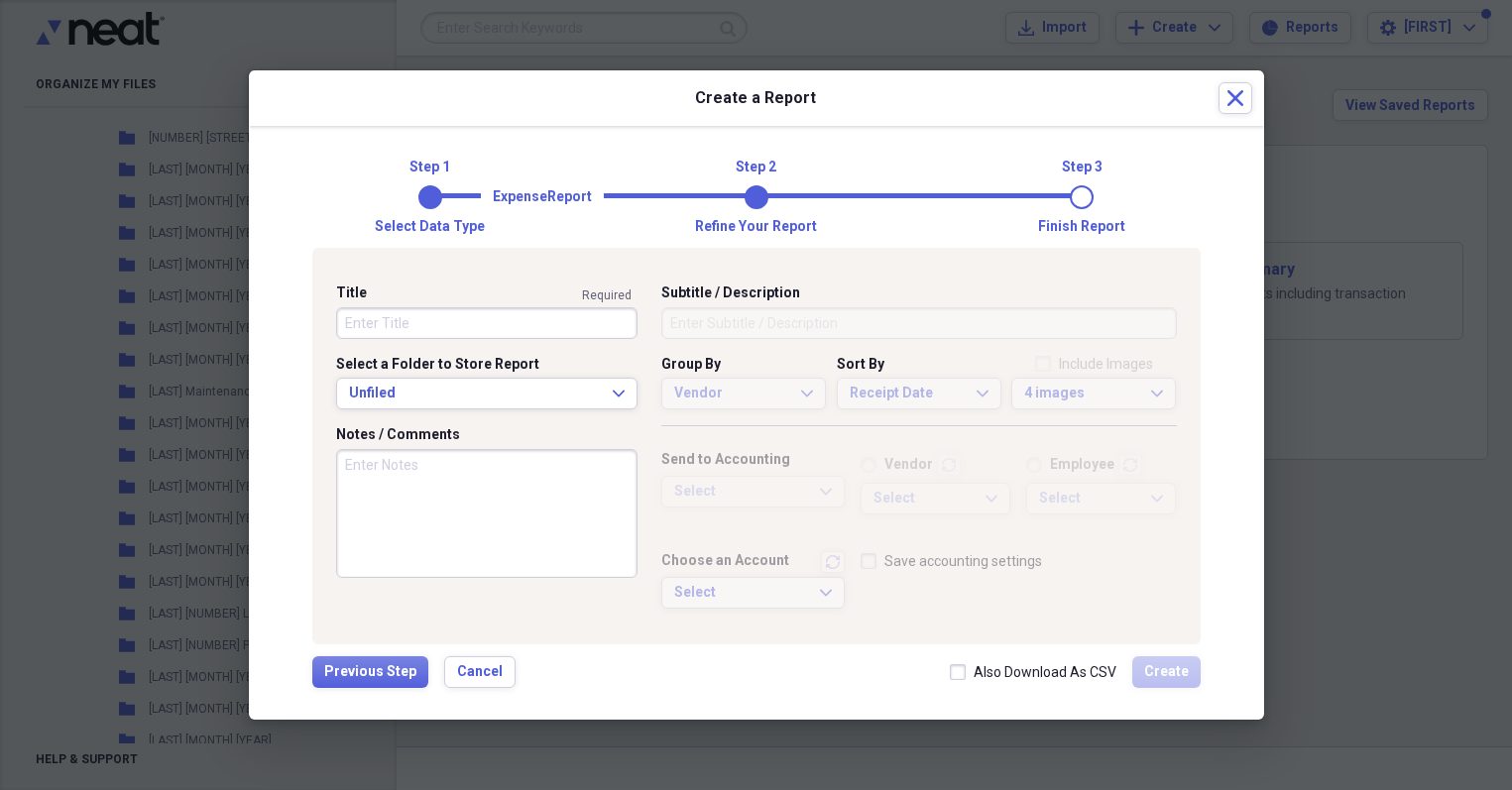 click on "Title" at bounding box center (487, 323) 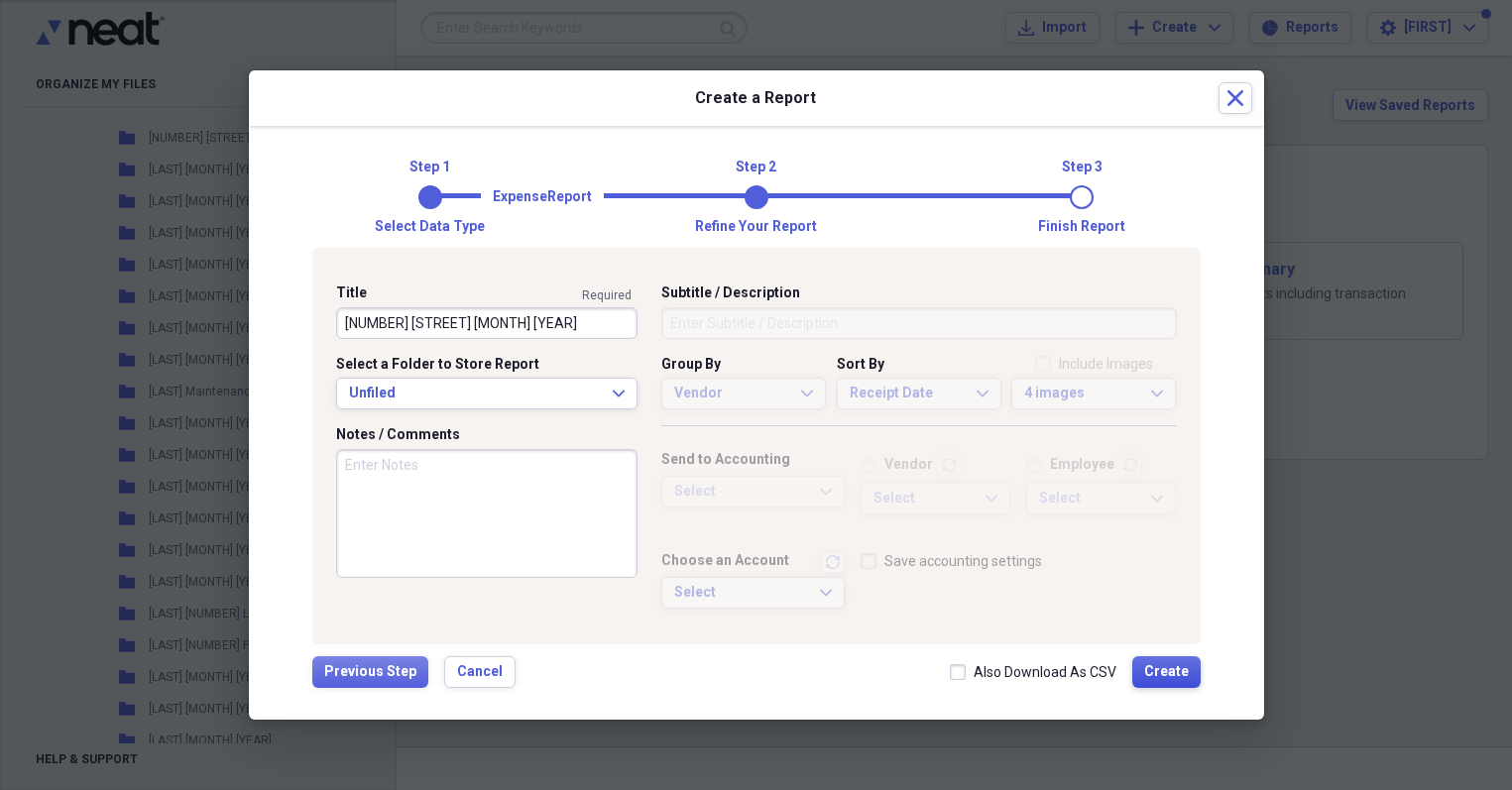 type on "[NUMBER] [STREET] [MONTH] [YEAR]" 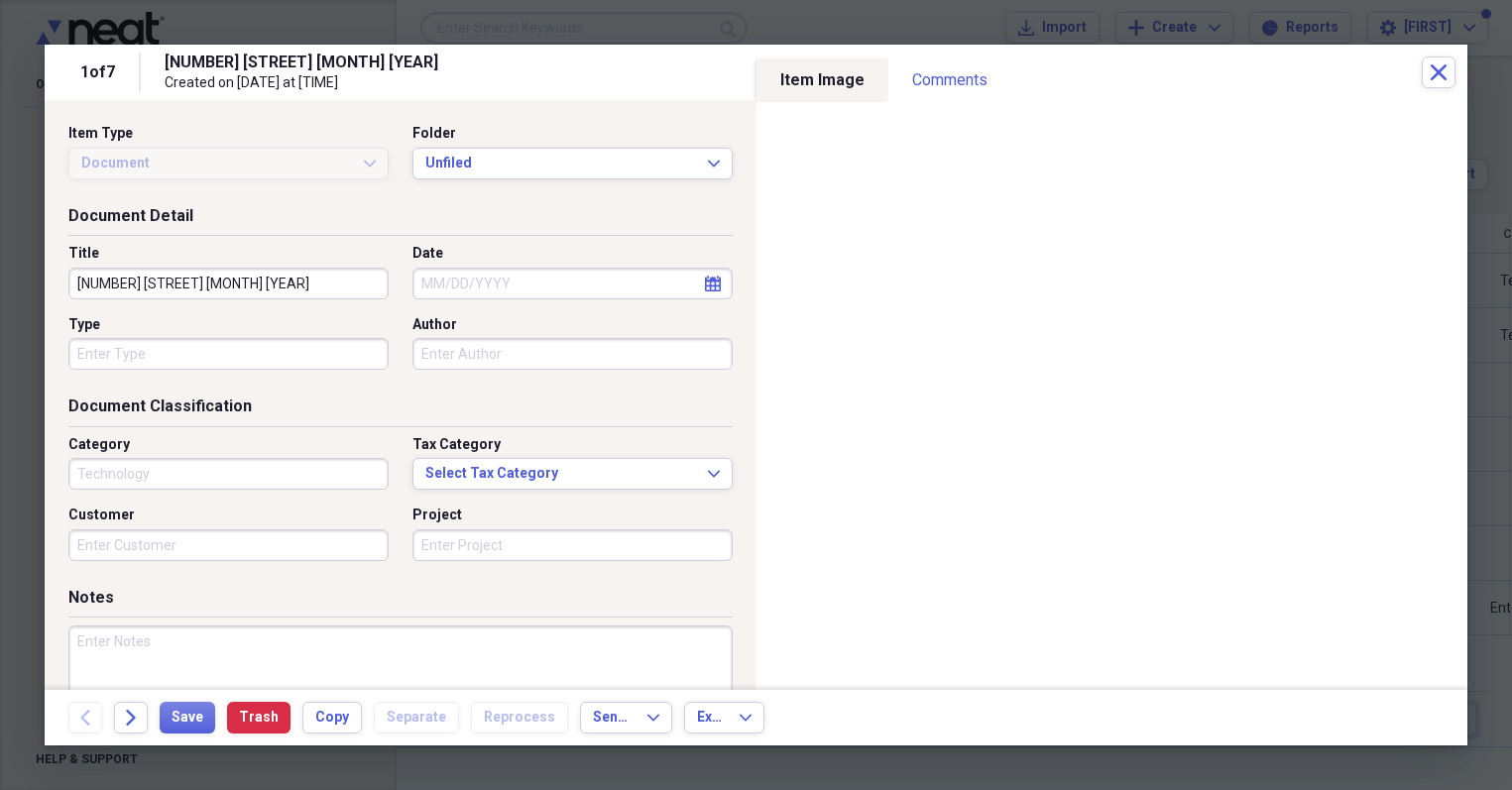 type on "Technology" 